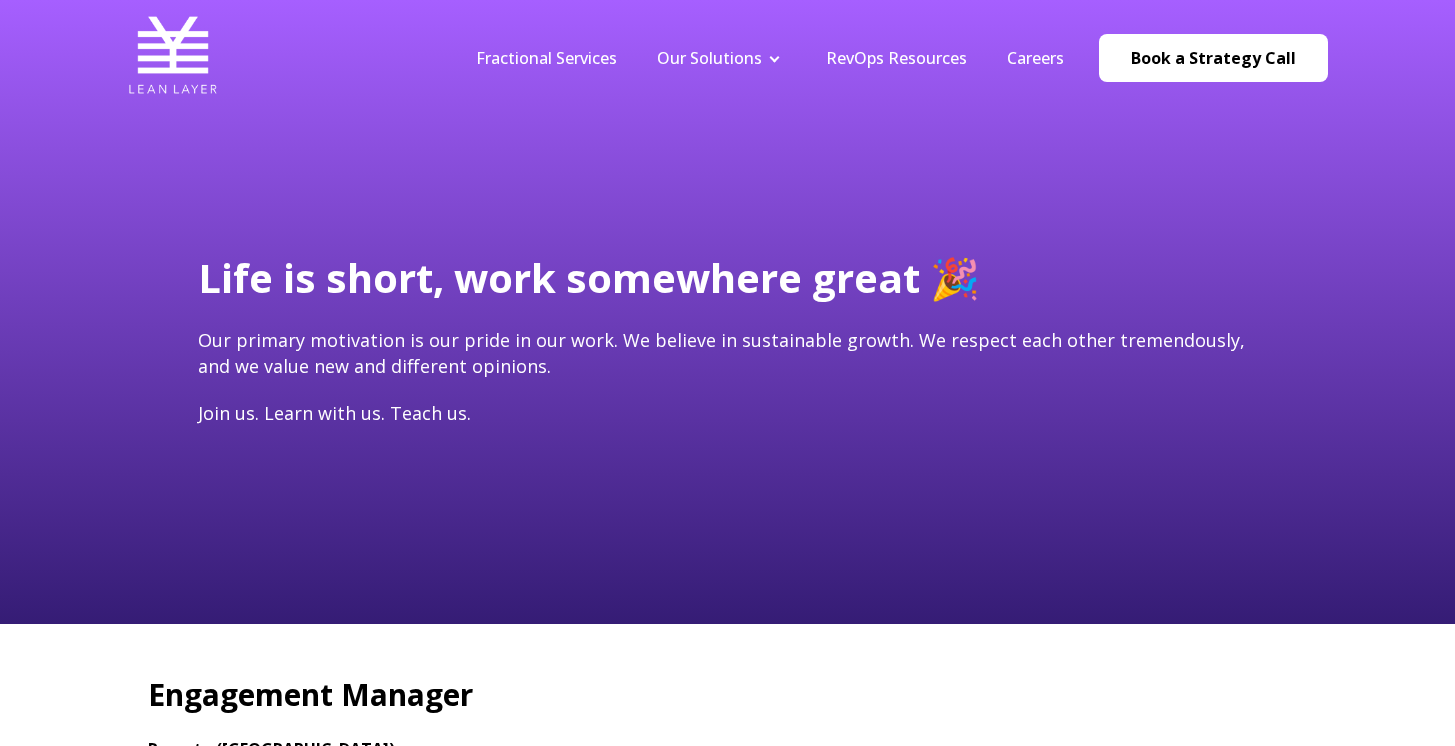scroll, scrollTop: 0, scrollLeft: 0, axis: both 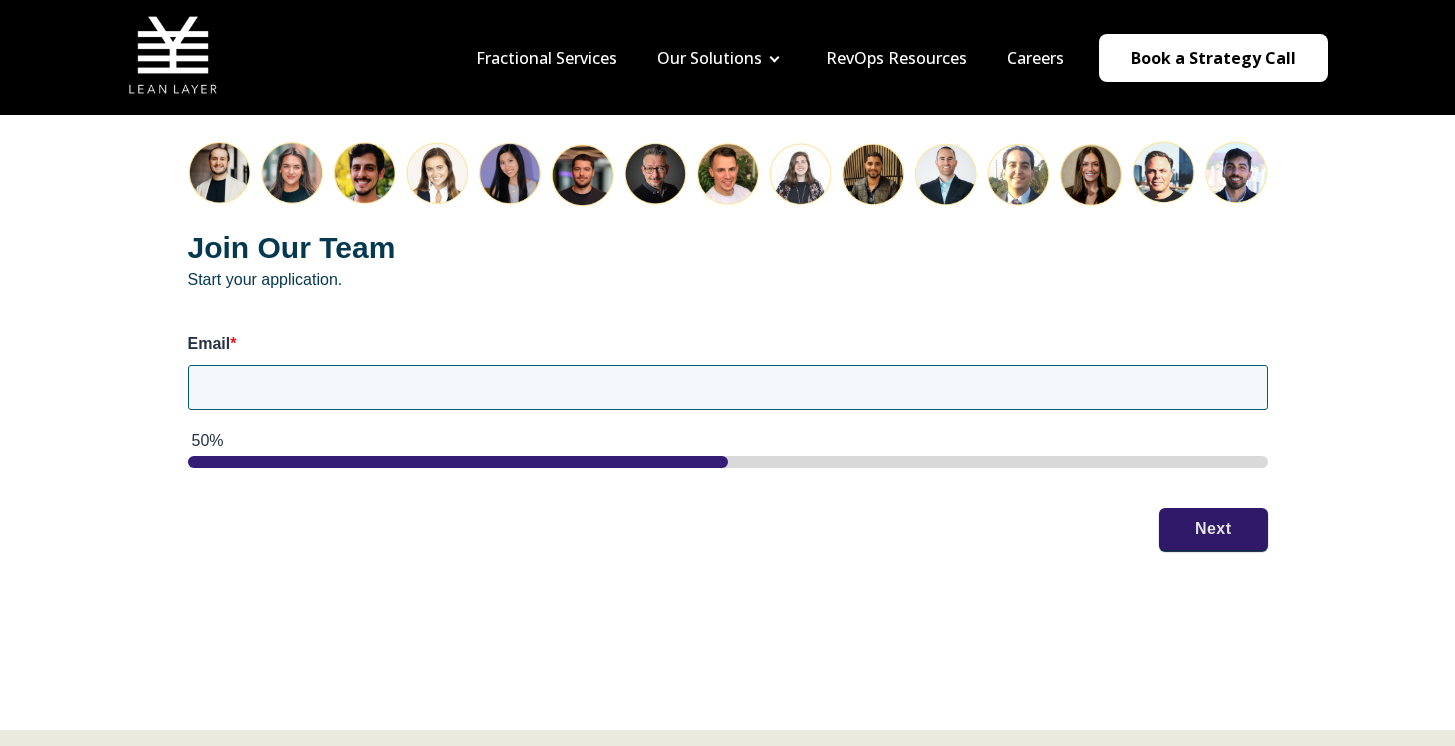 drag, startPoint x: 1462, startPoint y: 73, endPoint x: 1444, endPoint y: 463, distance: 390.41516 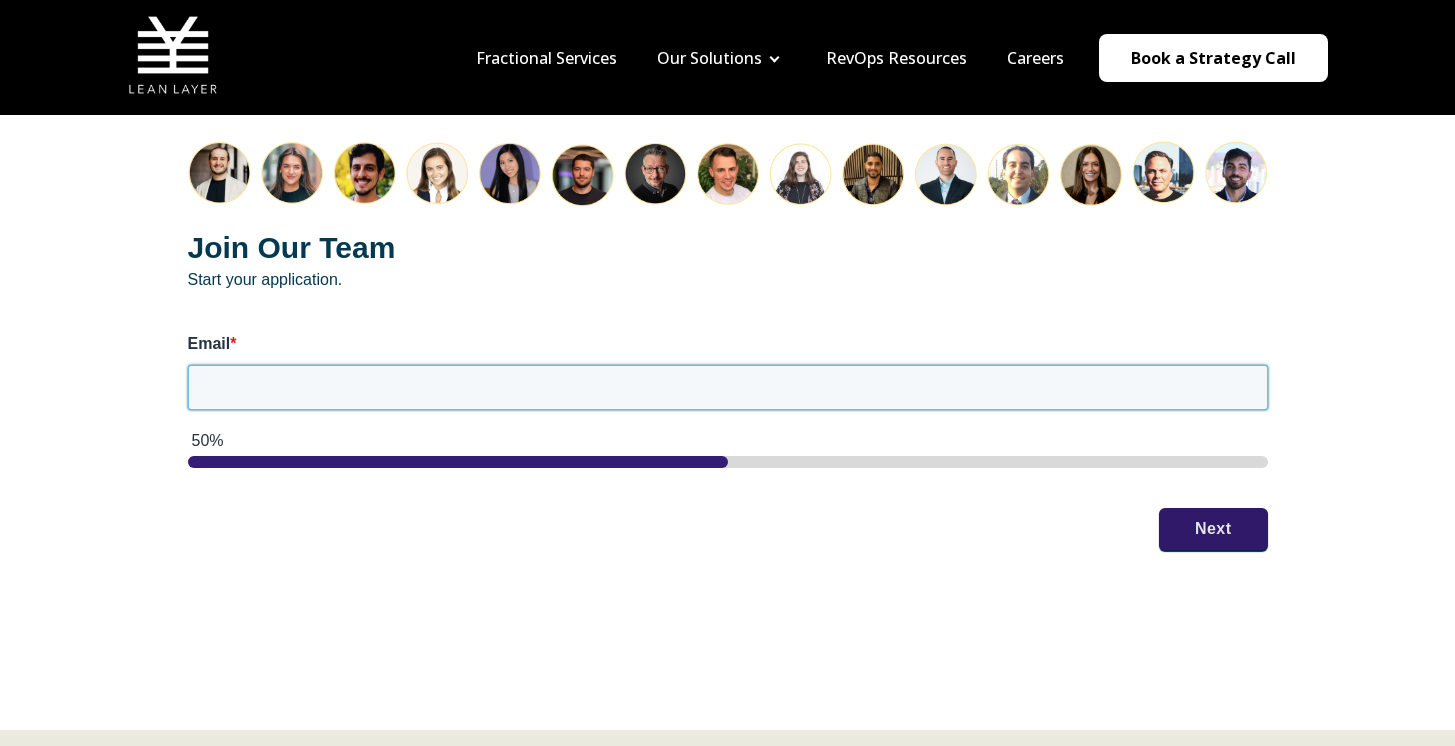 click on "Email *" at bounding box center [728, 387] 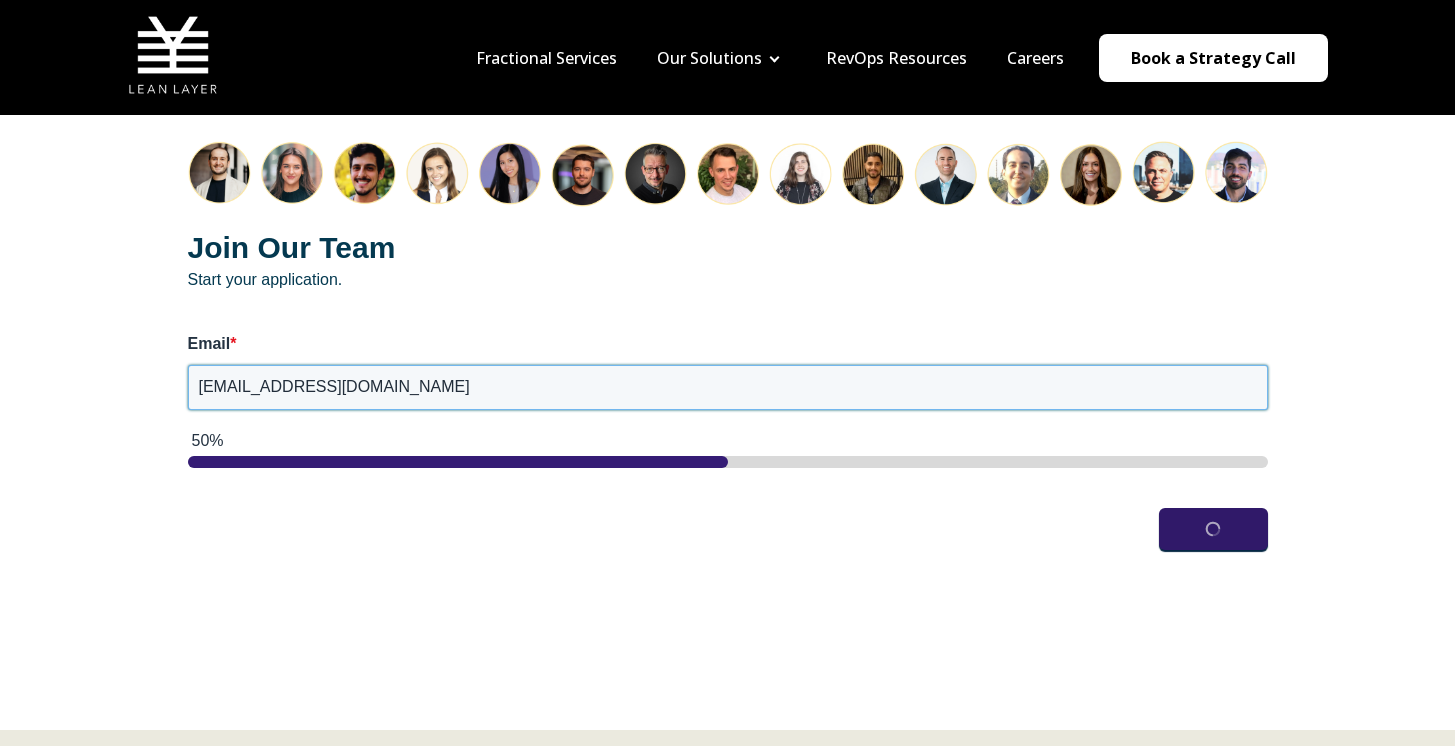 type on "alicialynnpike@gmail.com" 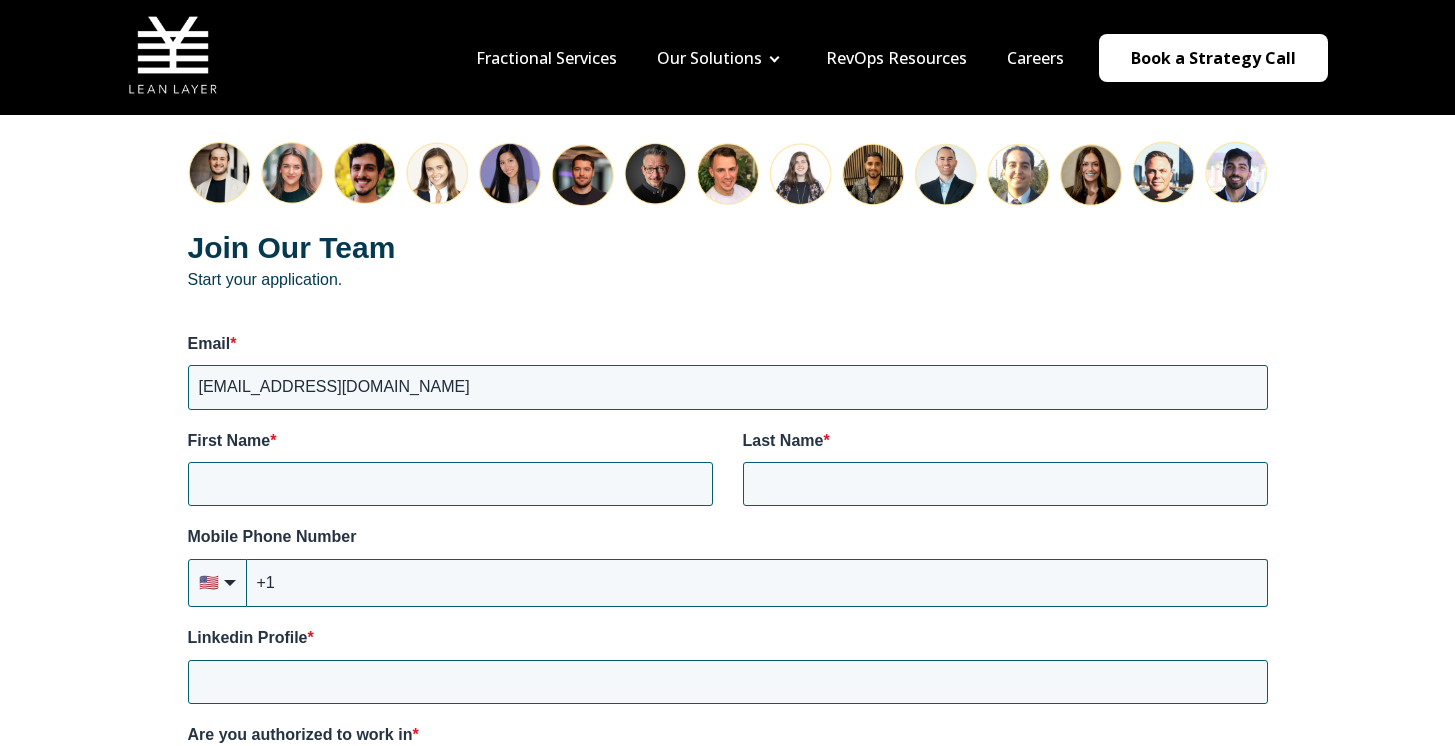 click on "Mobile Phone Number" at bounding box center (728, 537) 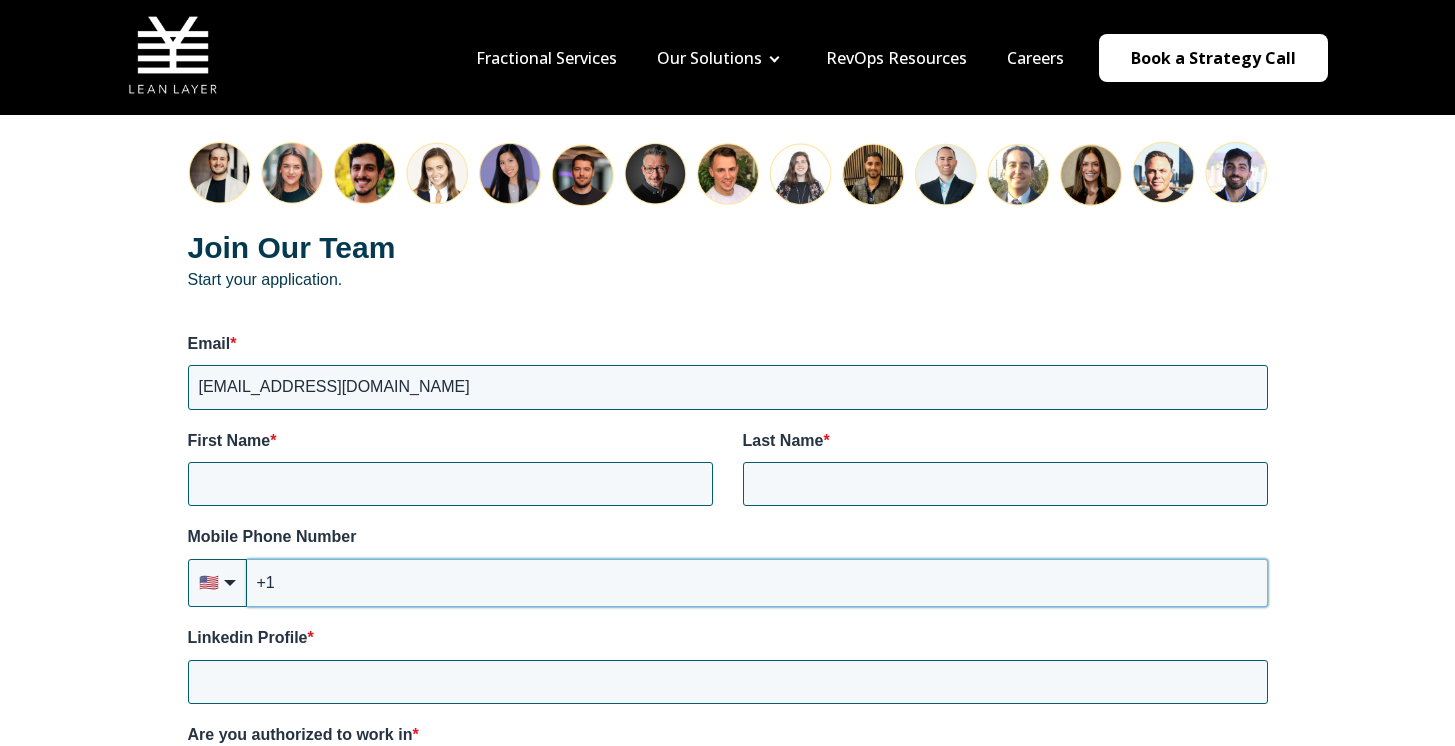 click on "+1" at bounding box center (757, 583) 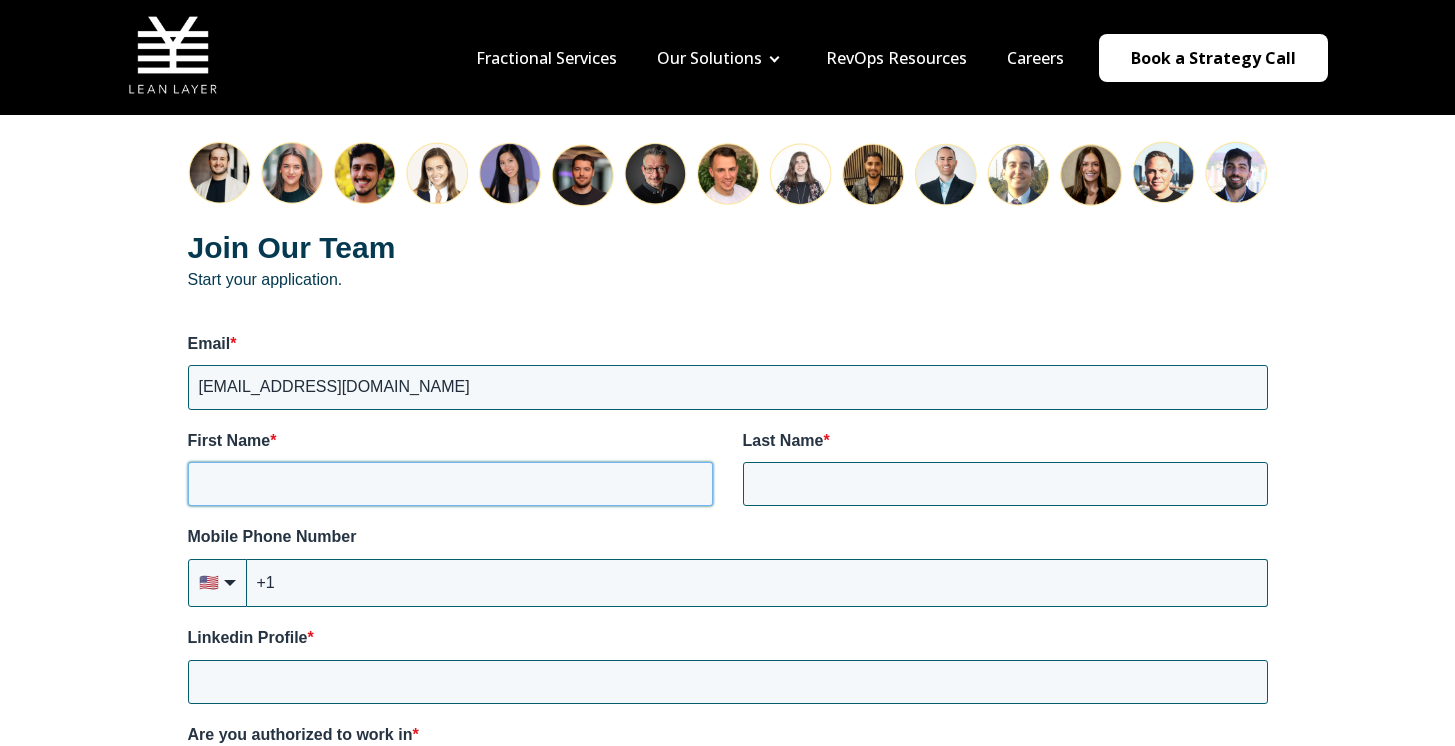 click on "First Name *" at bounding box center (450, 484) 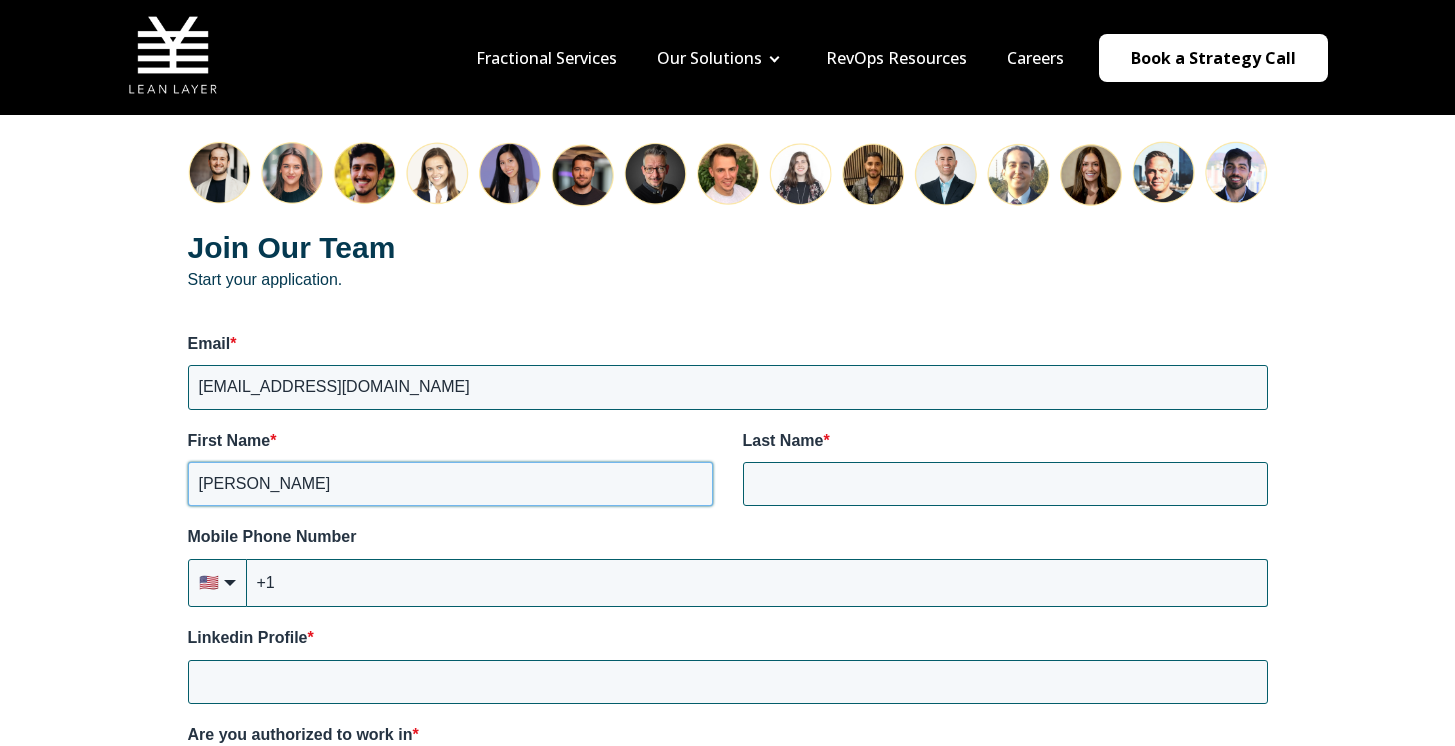type on "Alicia" 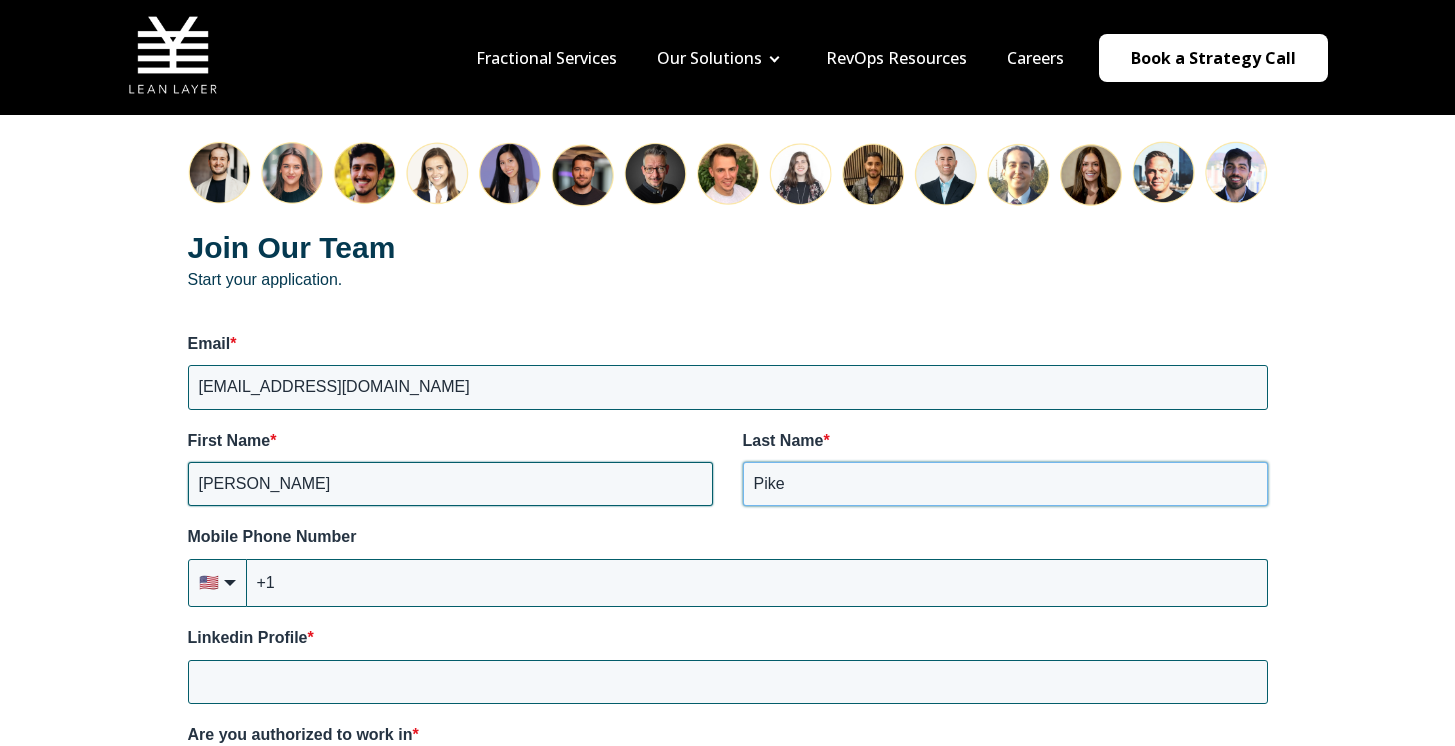 type on "Pike" 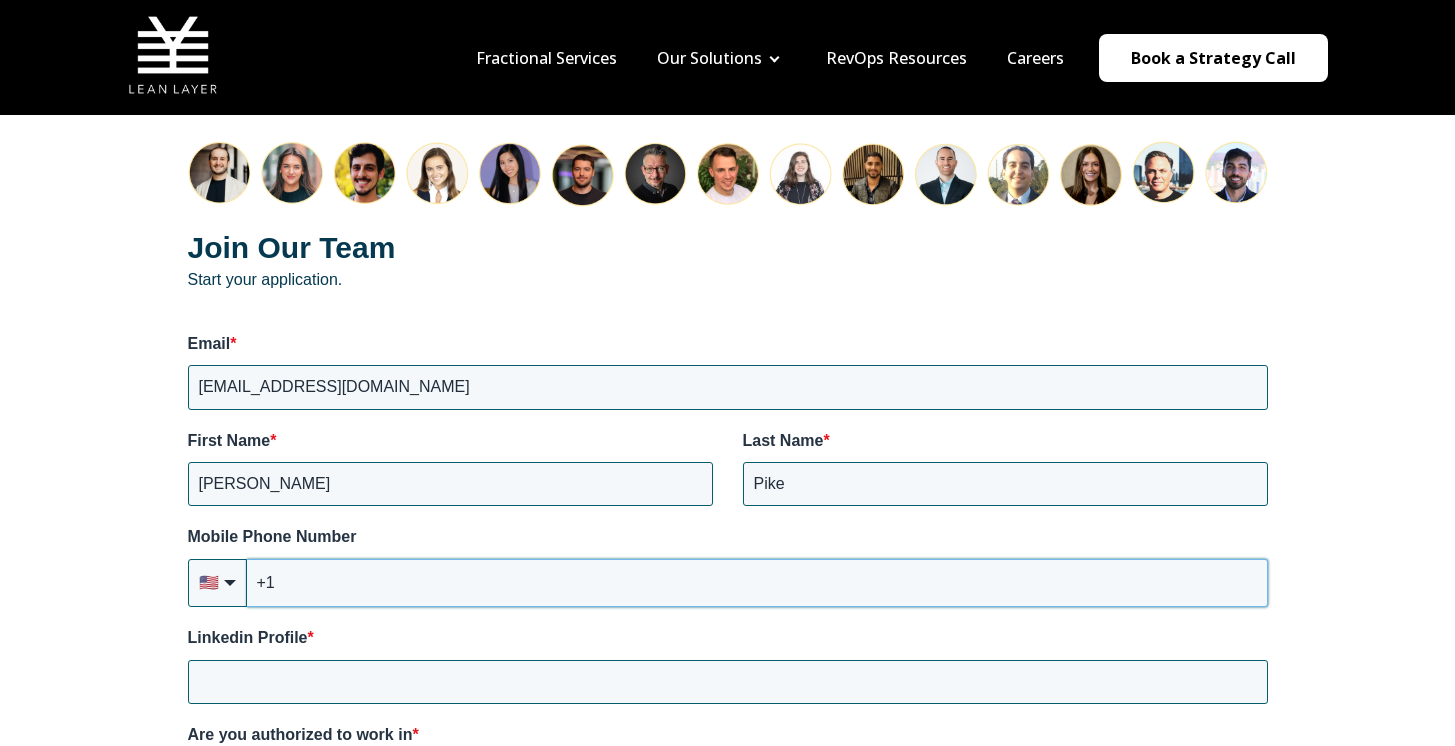 click on "+1" at bounding box center (757, 583) 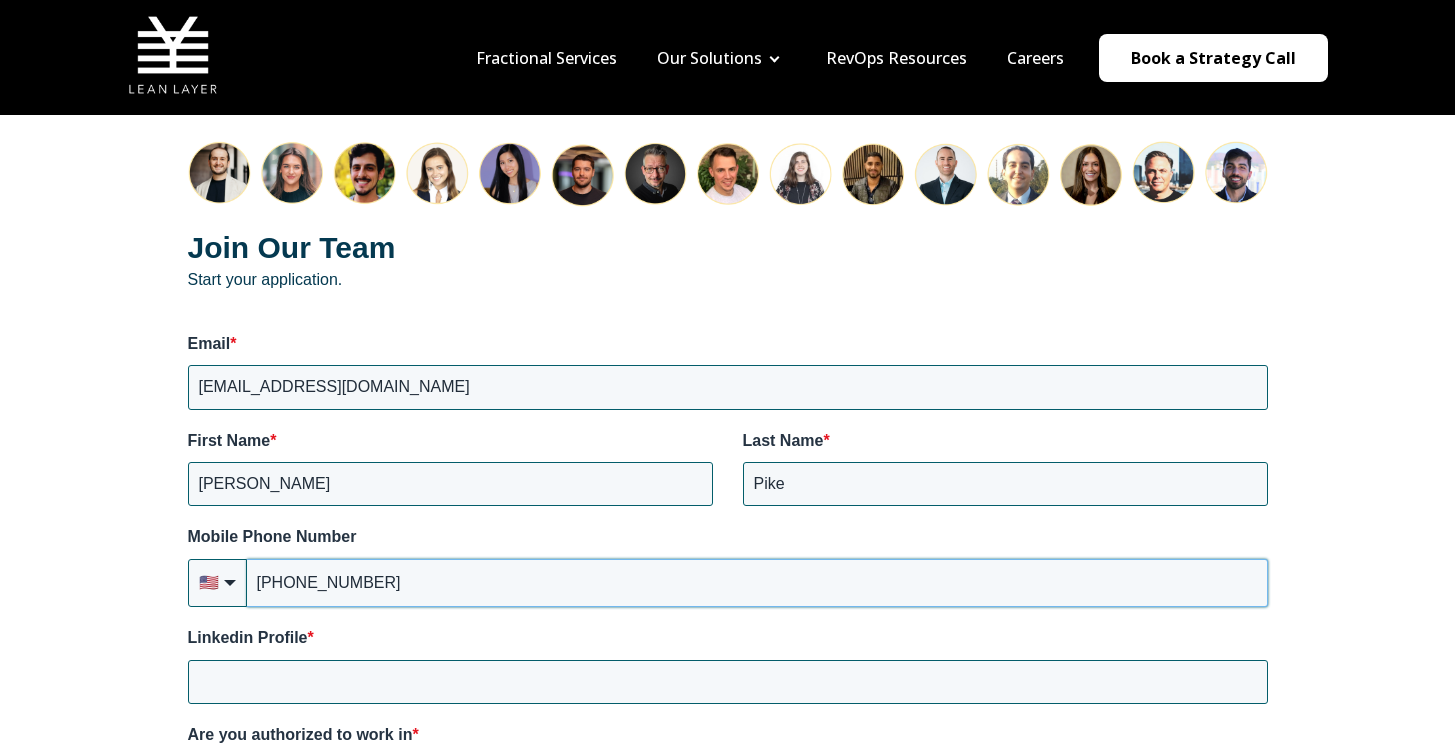 type on "+1 (508) 864-5921" 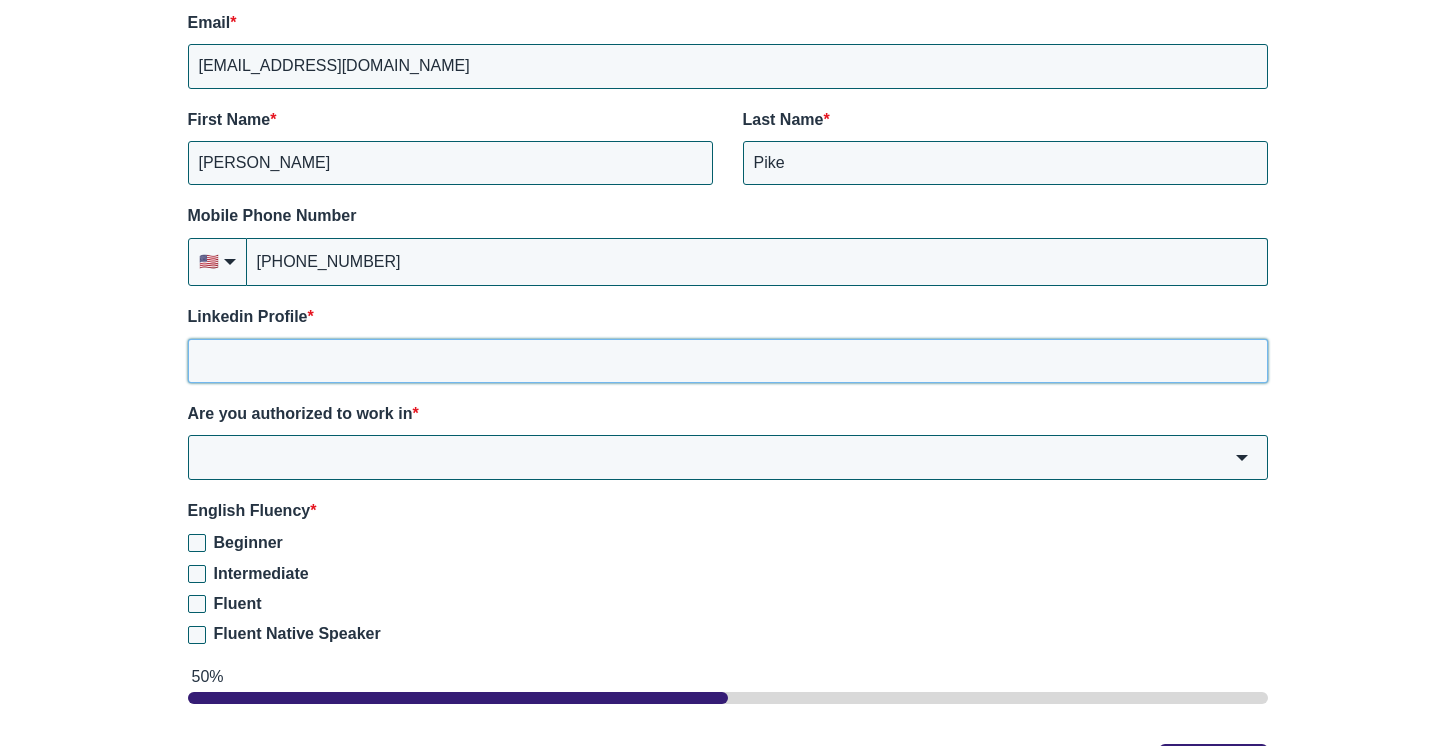 scroll, scrollTop: 2942, scrollLeft: 0, axis: vertical 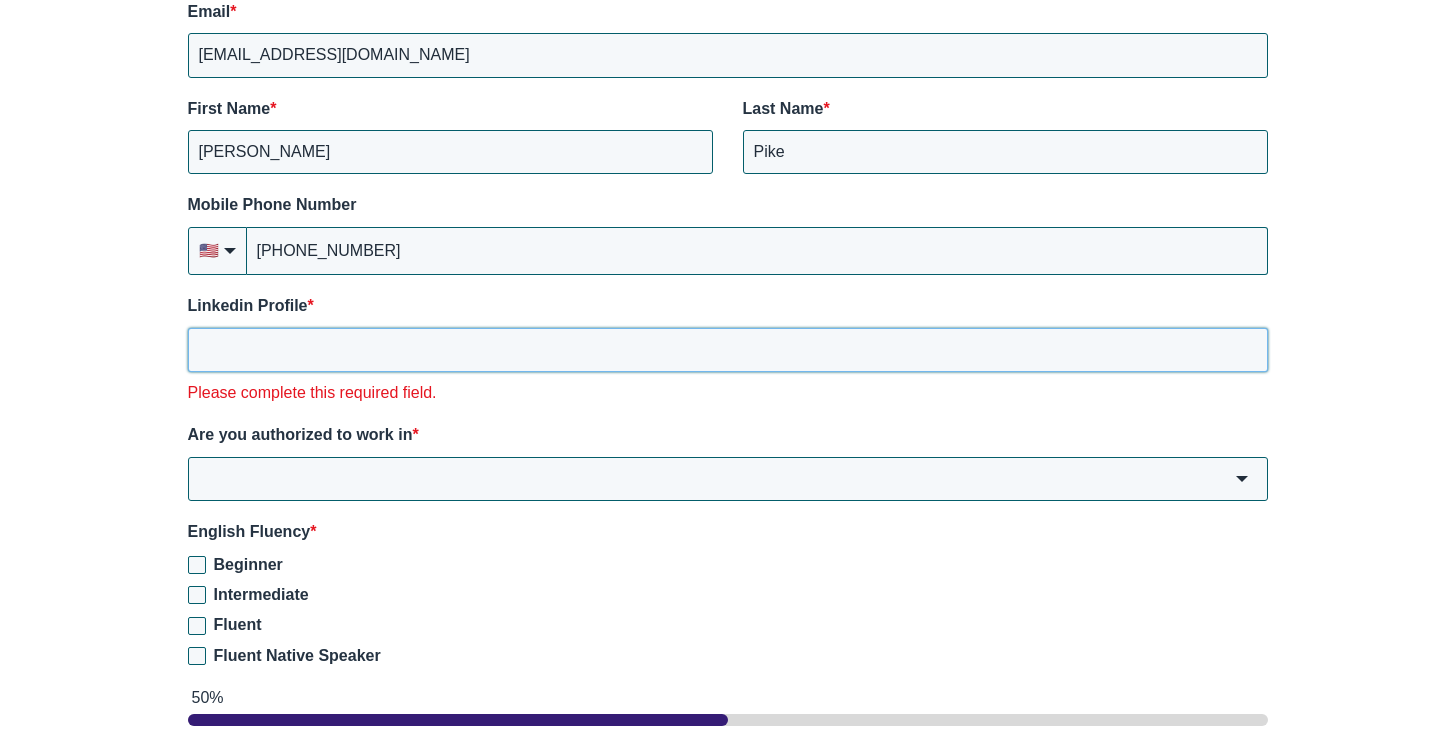 paste on "https://www.linkedin.com/in/alicialynnpike/" 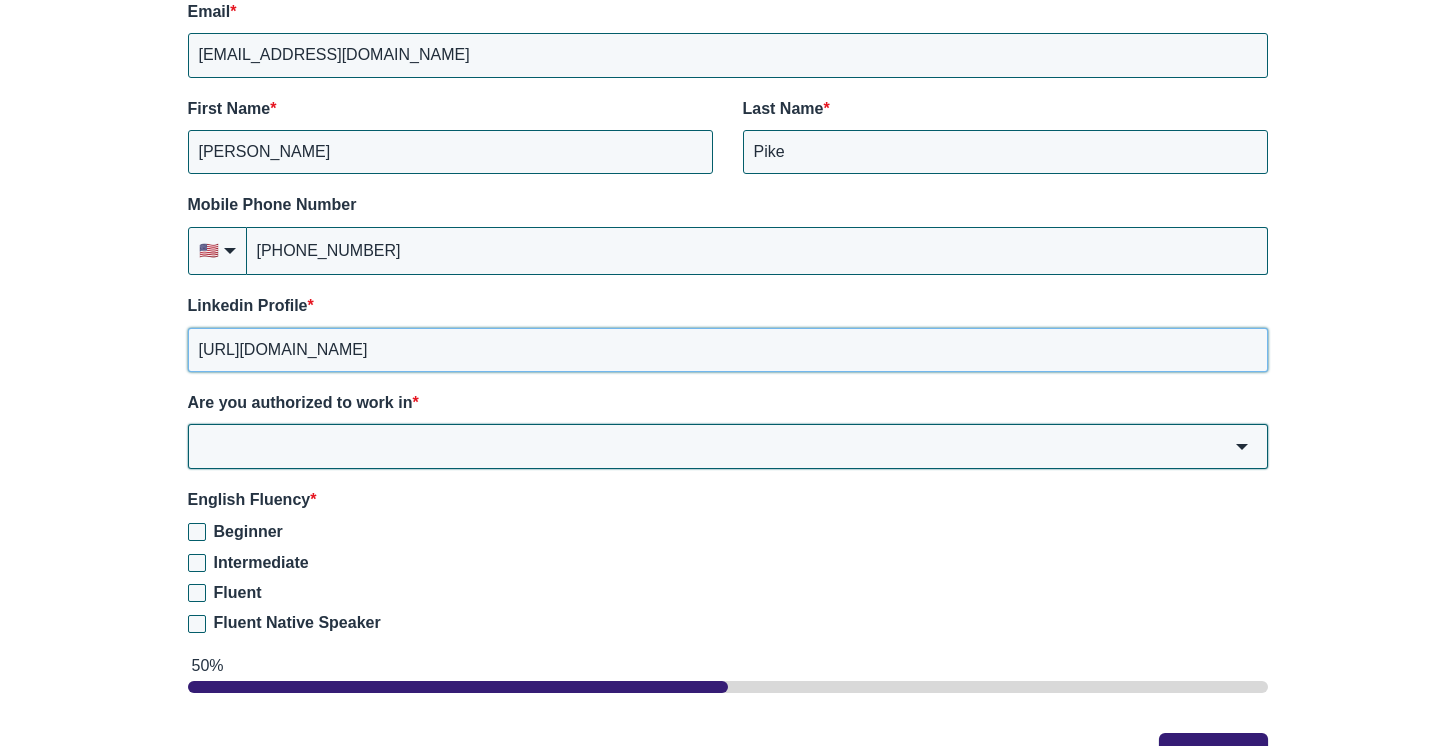 type on "https://www.linkedin.com/in/alicialynnpike/" 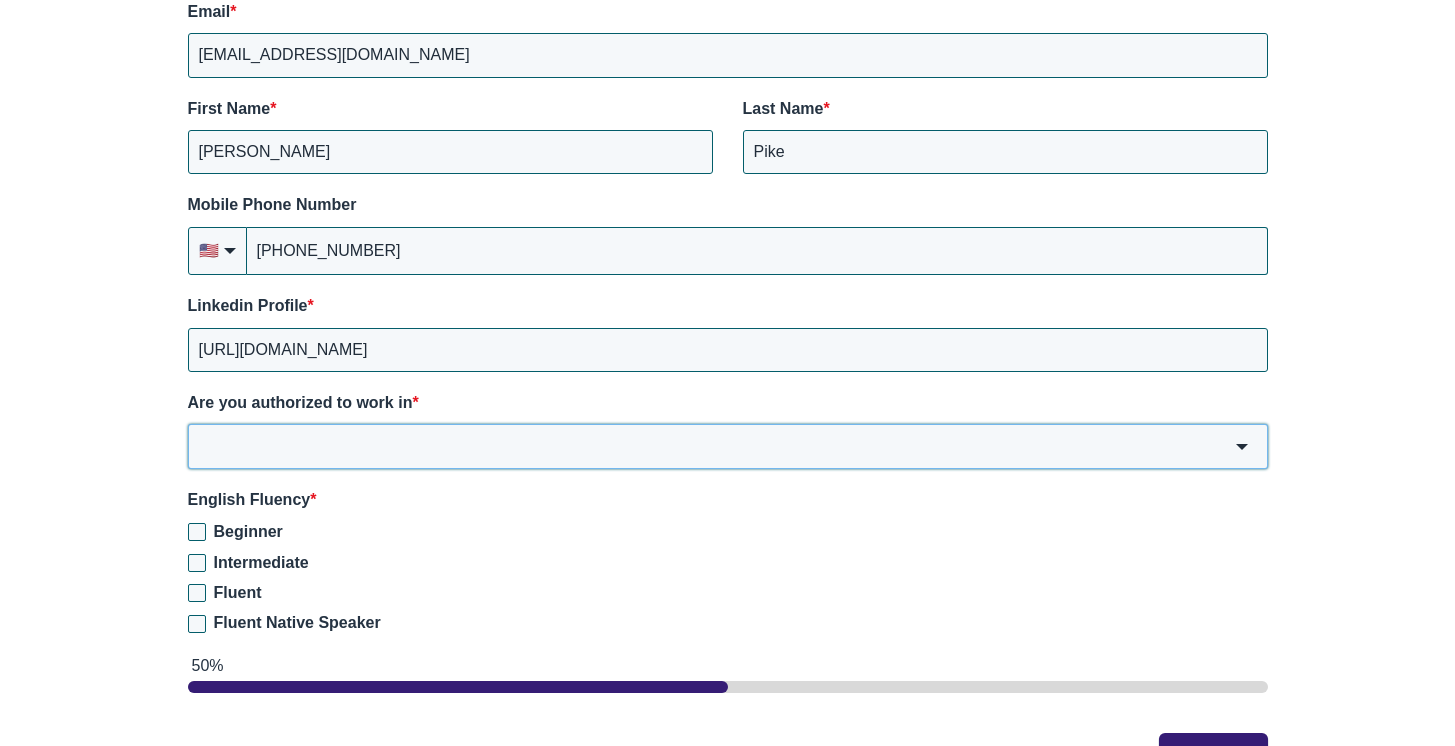 click on "Are you authorized to work in *" at bounding box center (728, 446) 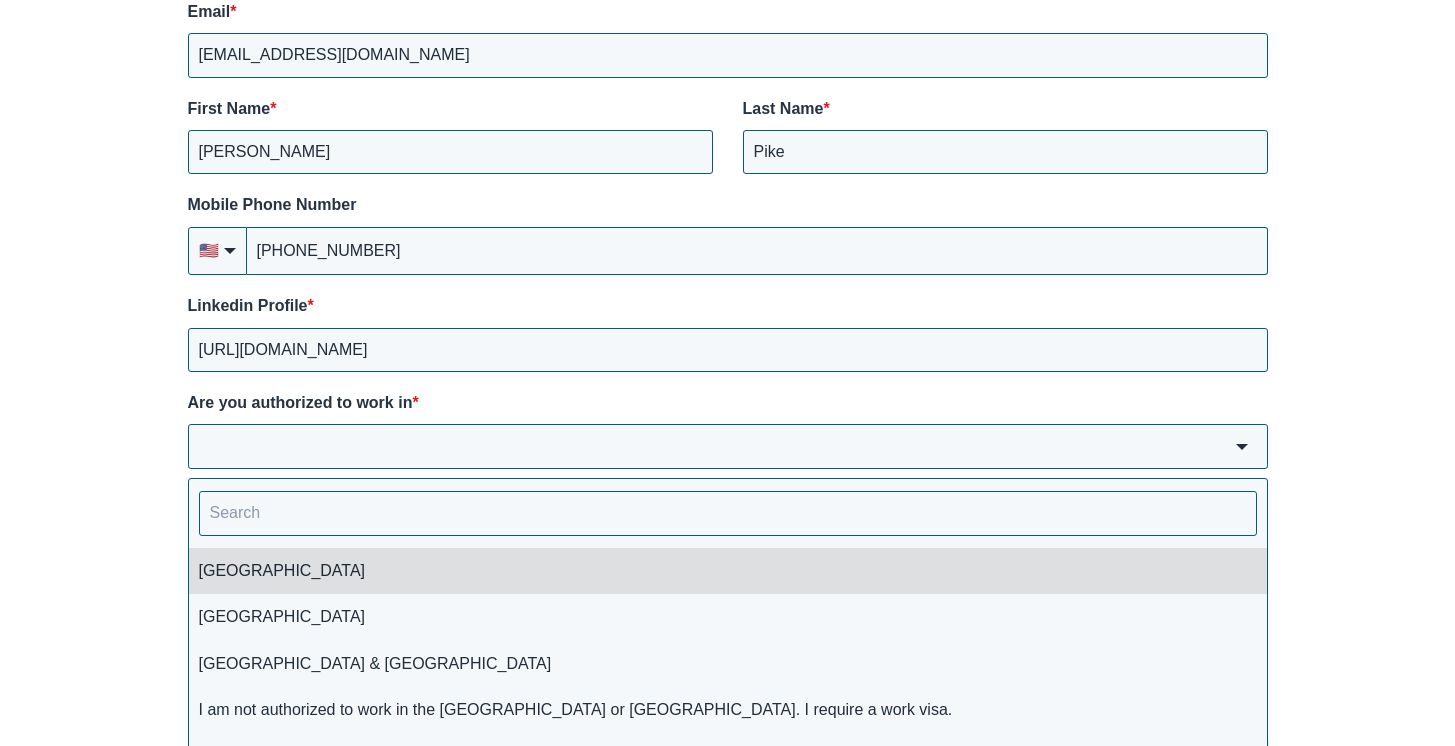 click on "[GEOGRAPHIC_DATA]" at bounding box center [728, 571] 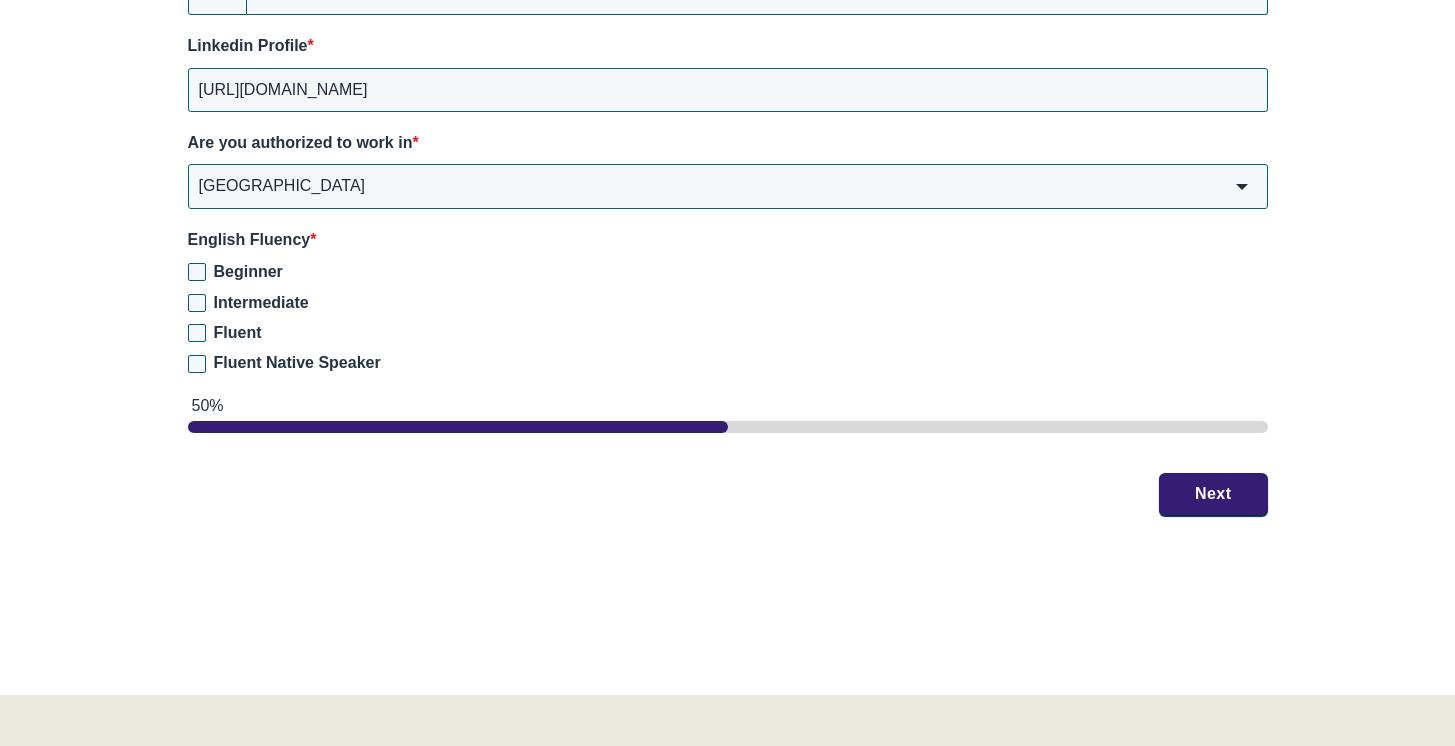 scroll, scrollTop: 3230, scrollLeft: 0, axis: vertical 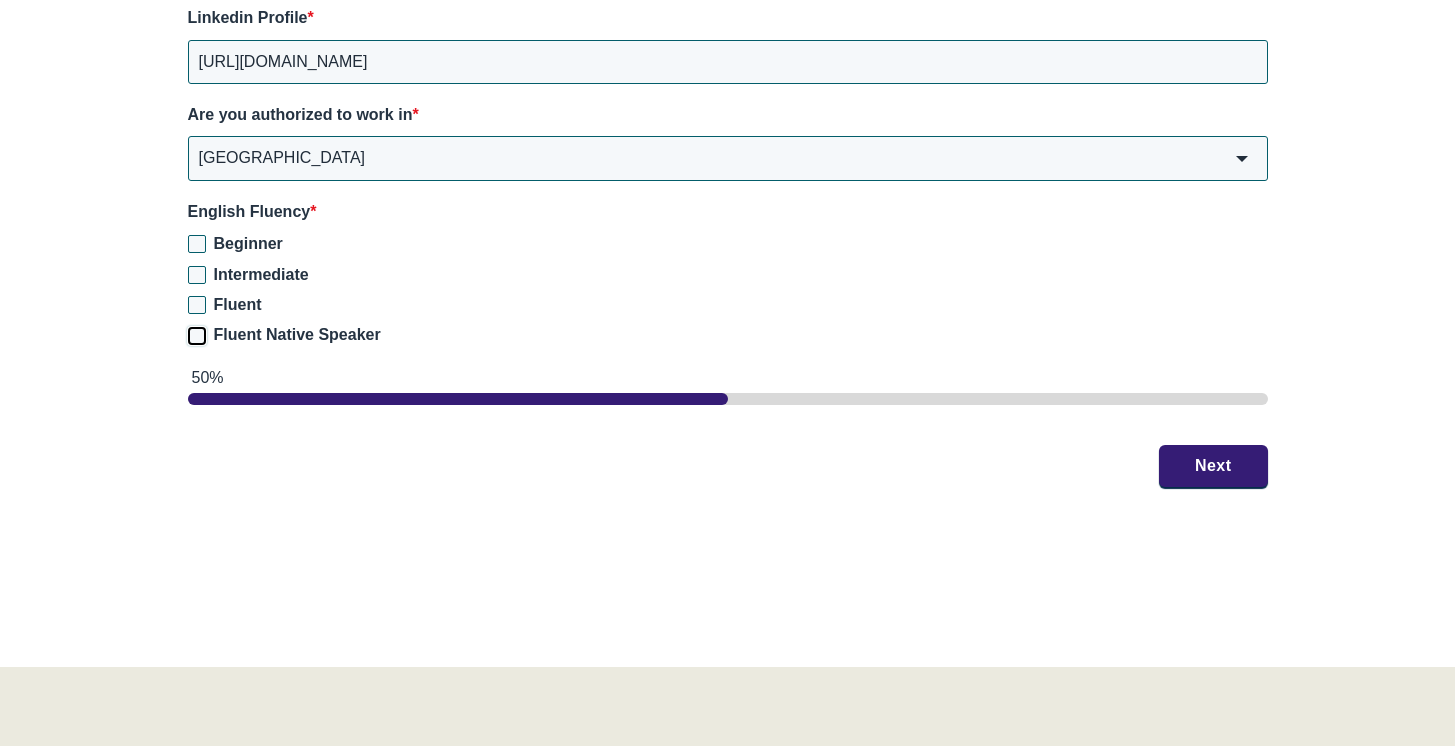 click on "Fluent Native Speaker" at bounding box center [197, 336] 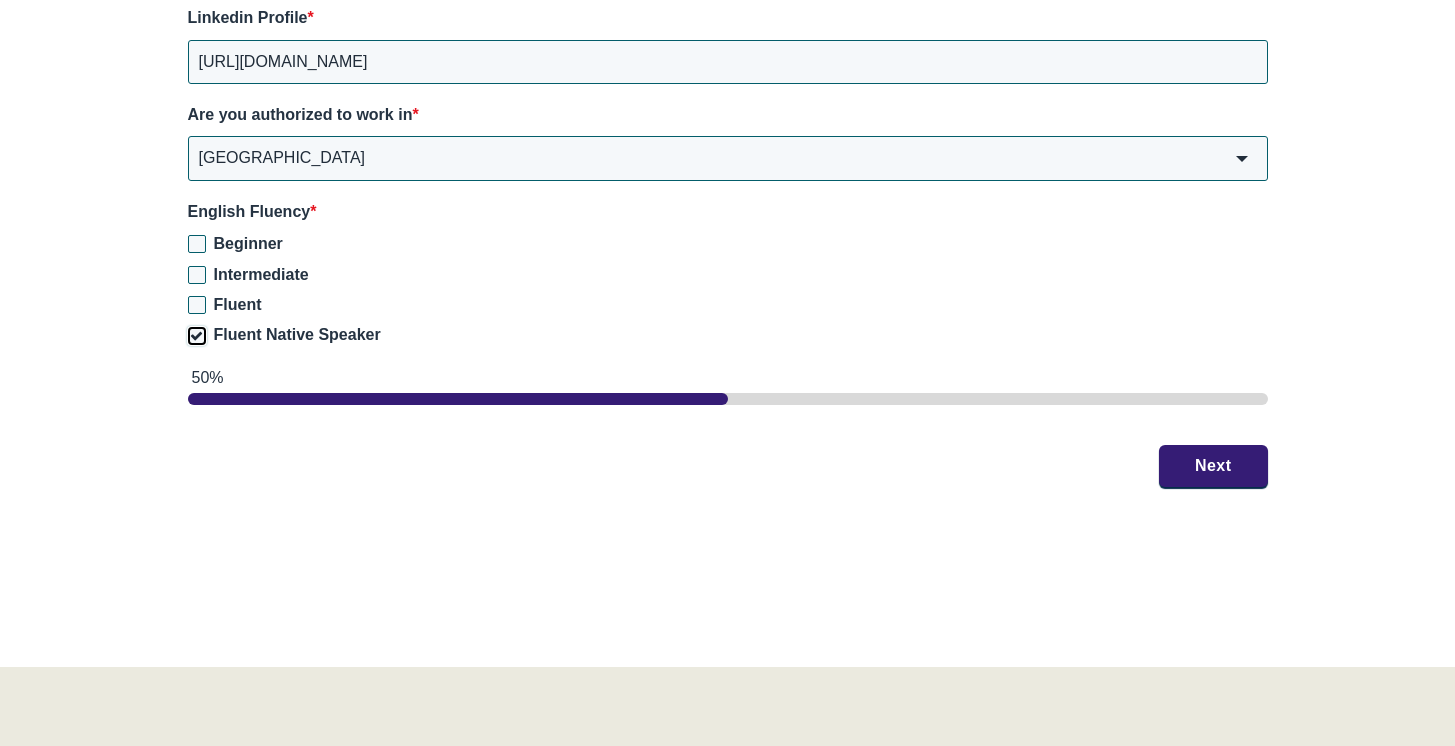 checkbox on "true" 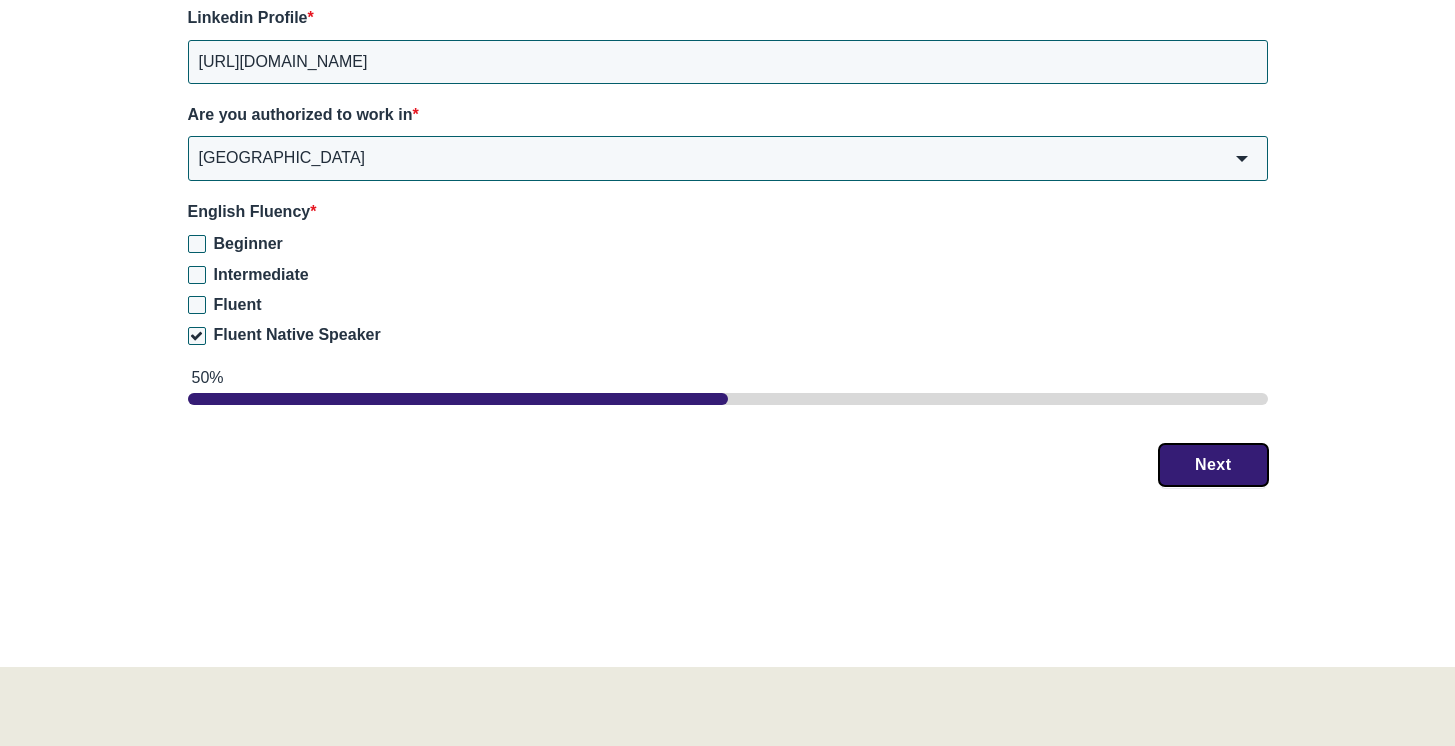 click on "Next" at bounding box center (1213, 465) 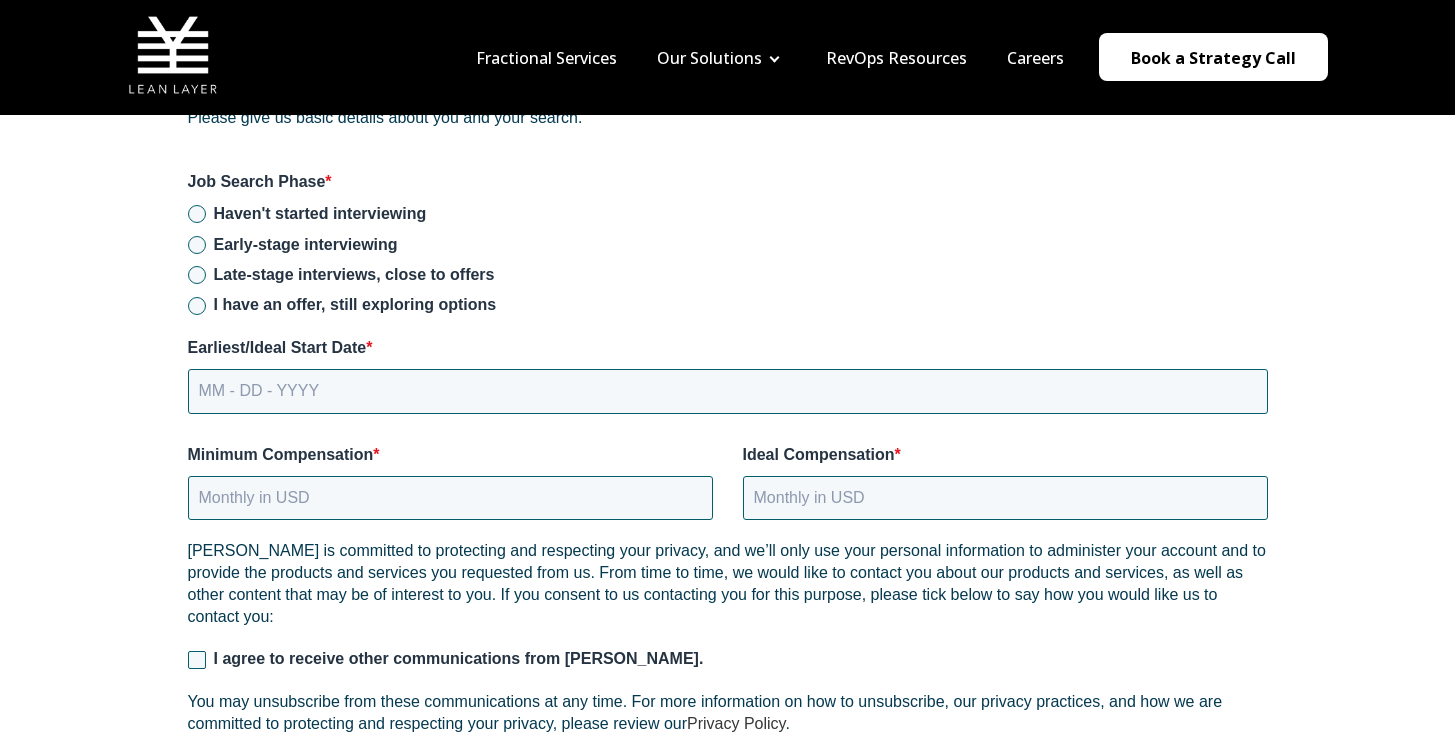 scroll, scrollTop: 2689, scrollLeft: 0, axis: vertical 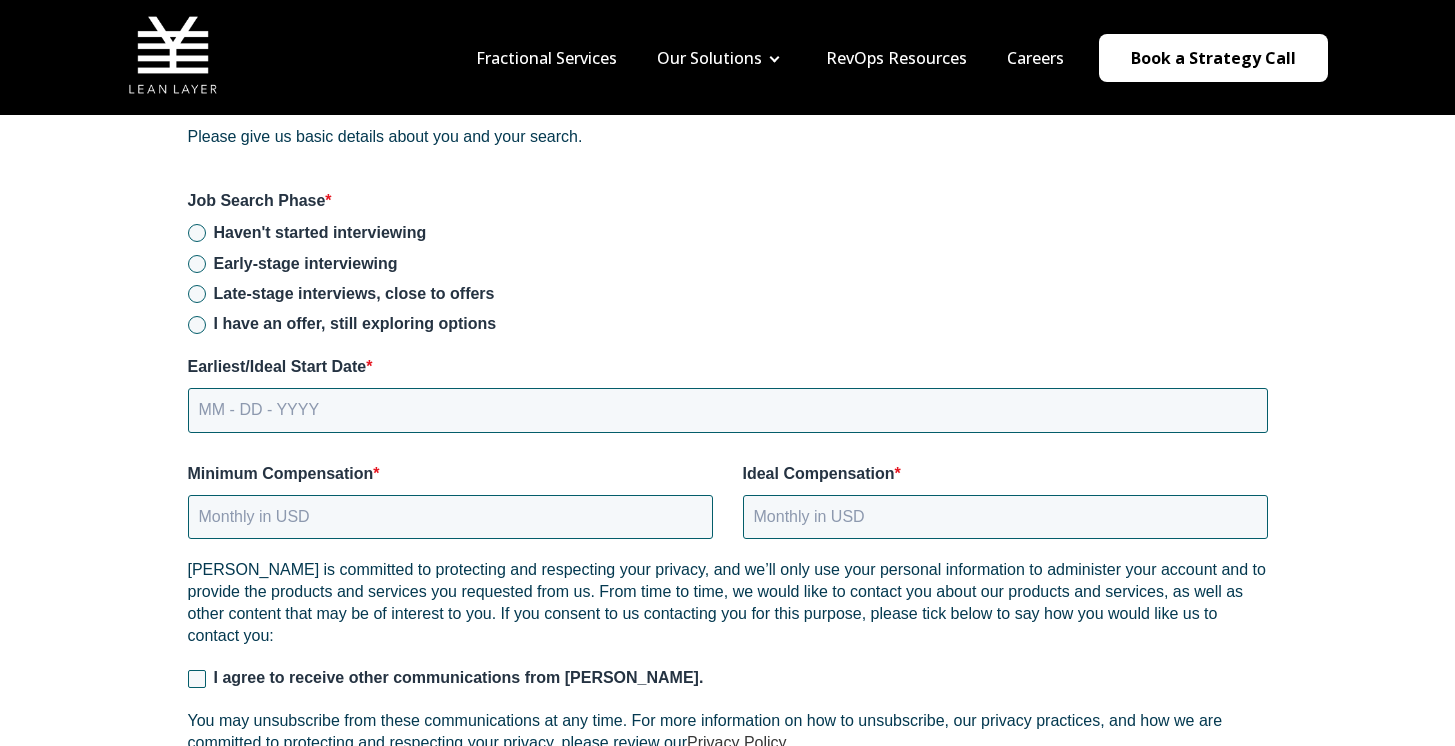 click on "Early-stage interviewing" at bounding box center [306, 263] 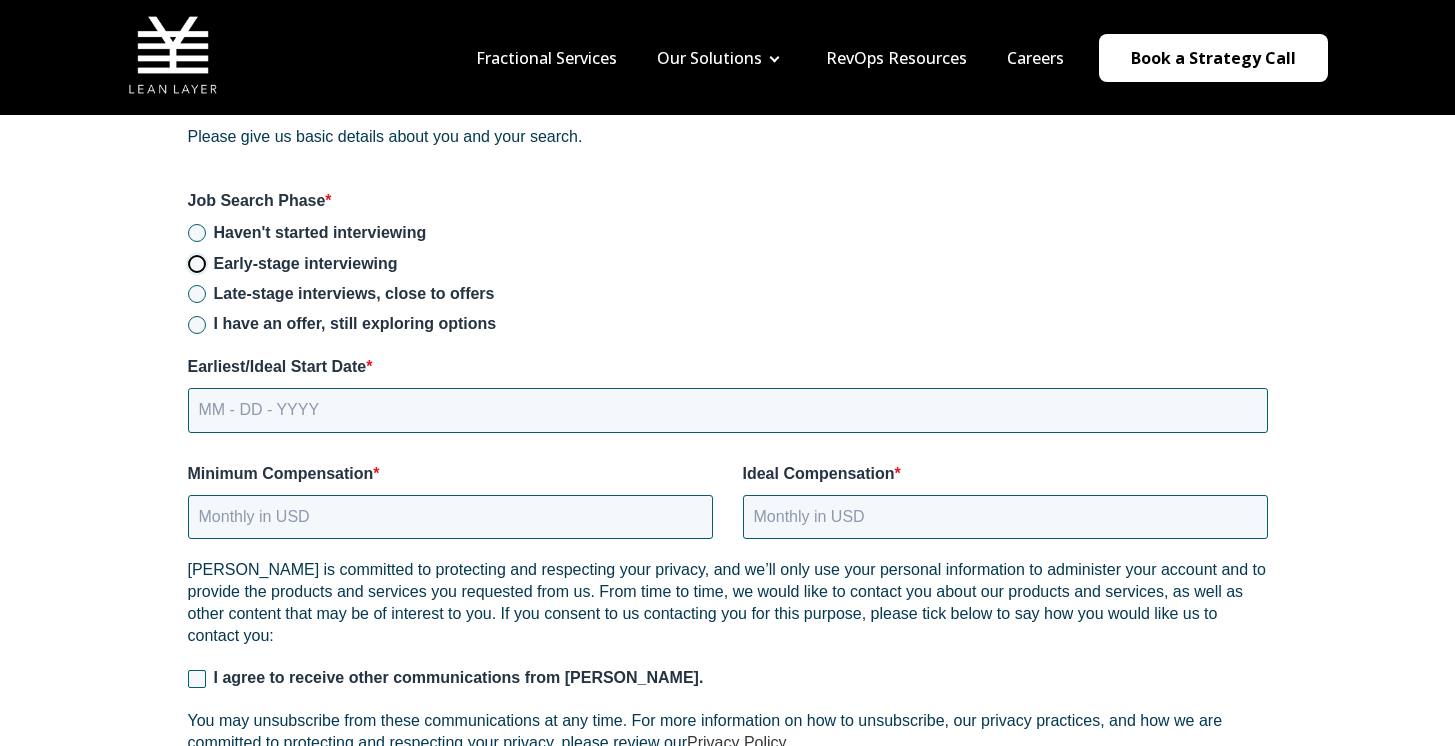 click on "Early-stage interviewing" at bounding box center [197, 264] 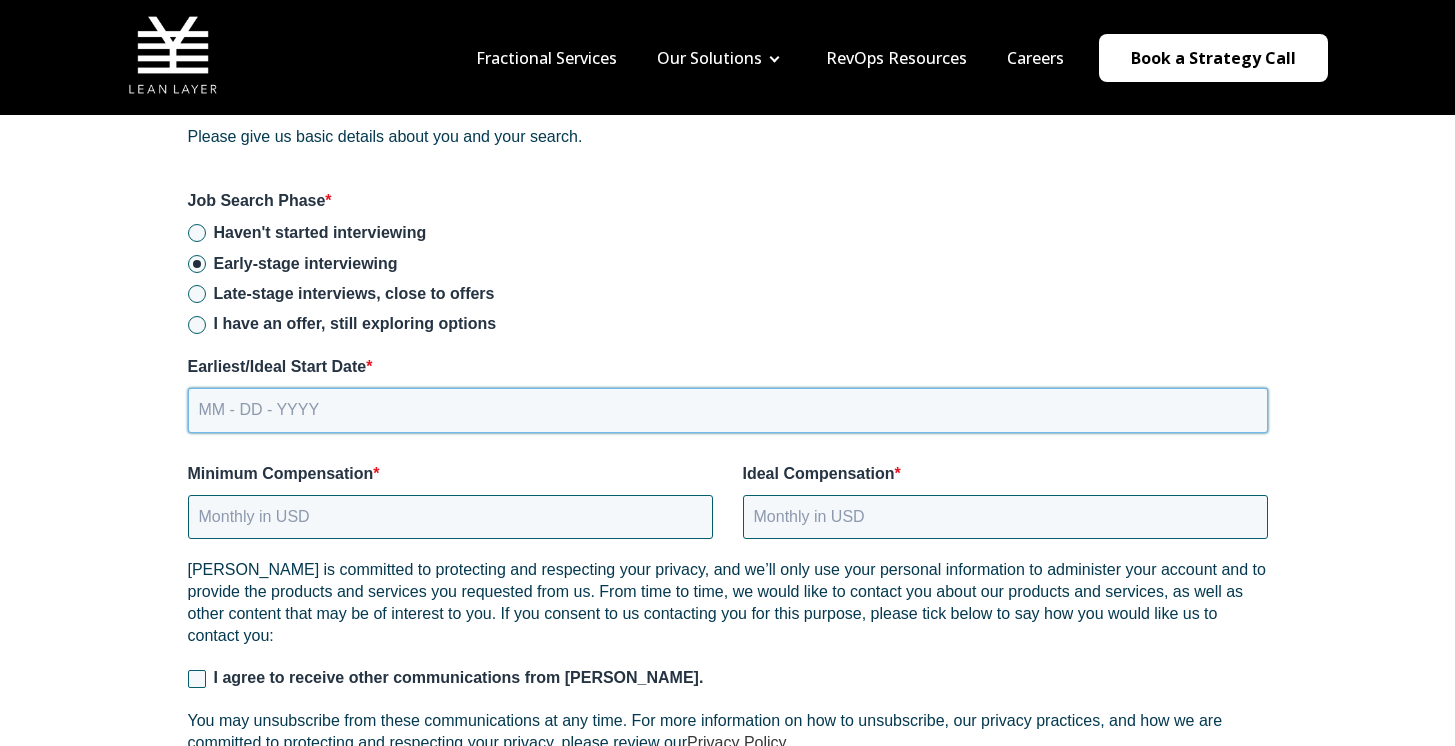 click on "MM - DD - YYYY" at bounding box center [728, 410] 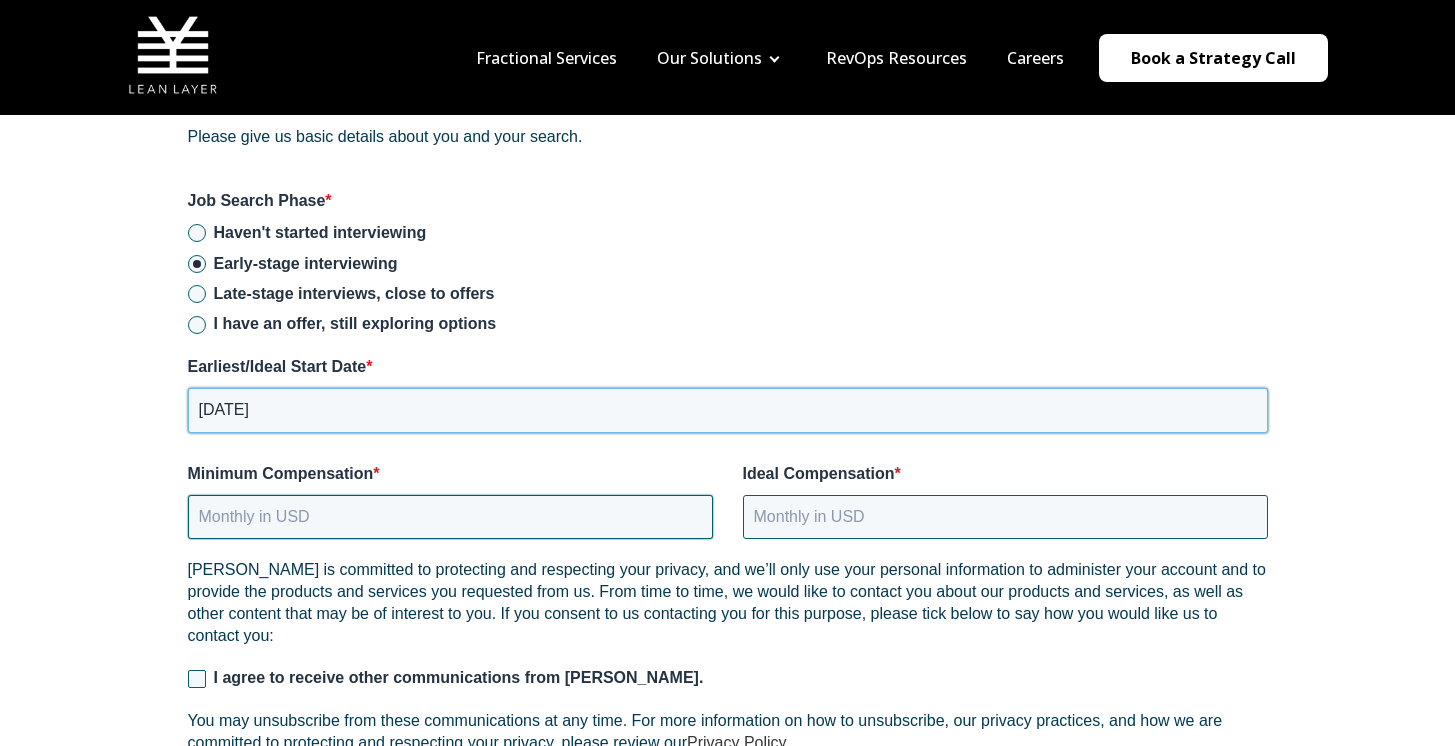 type on "08 - 11 - 2025" 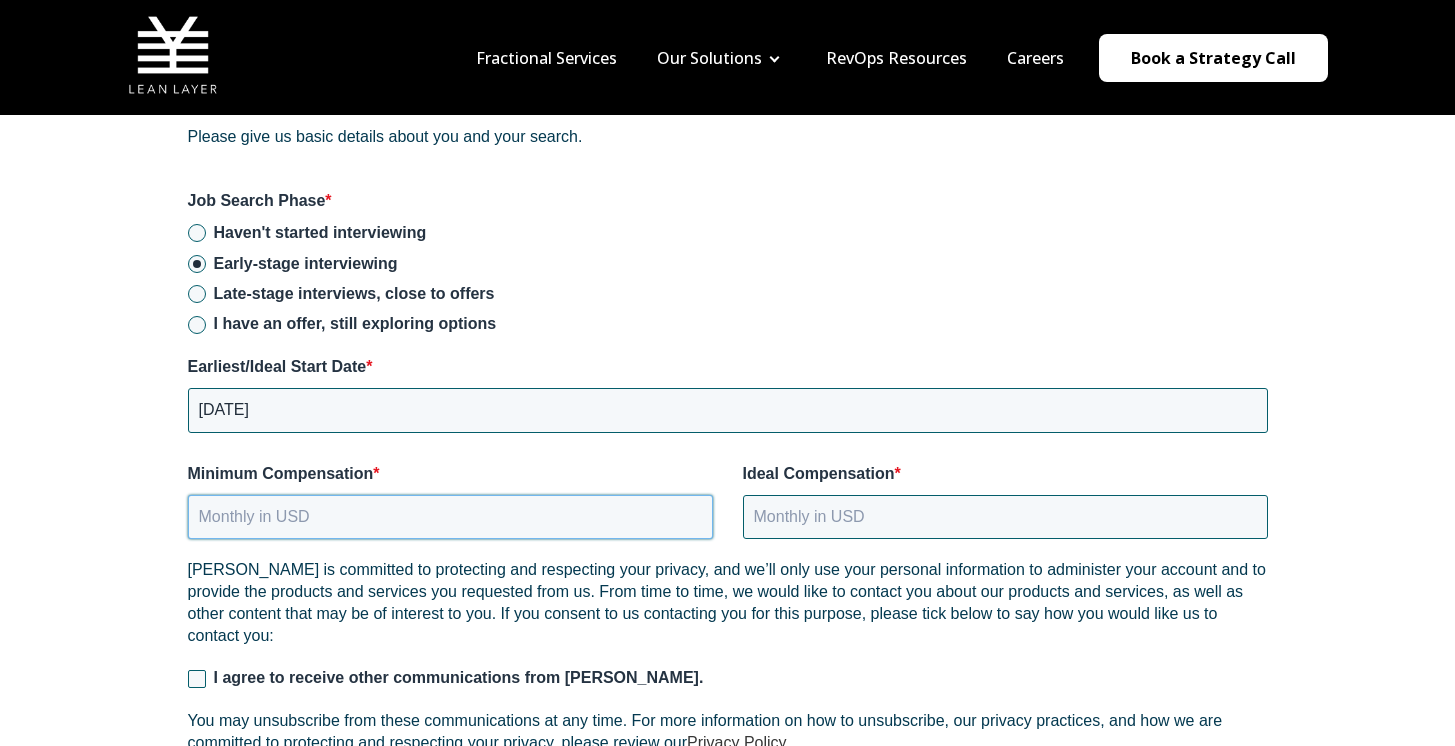 click on "Minimum Compensation *" at bounding box center [450, 517] 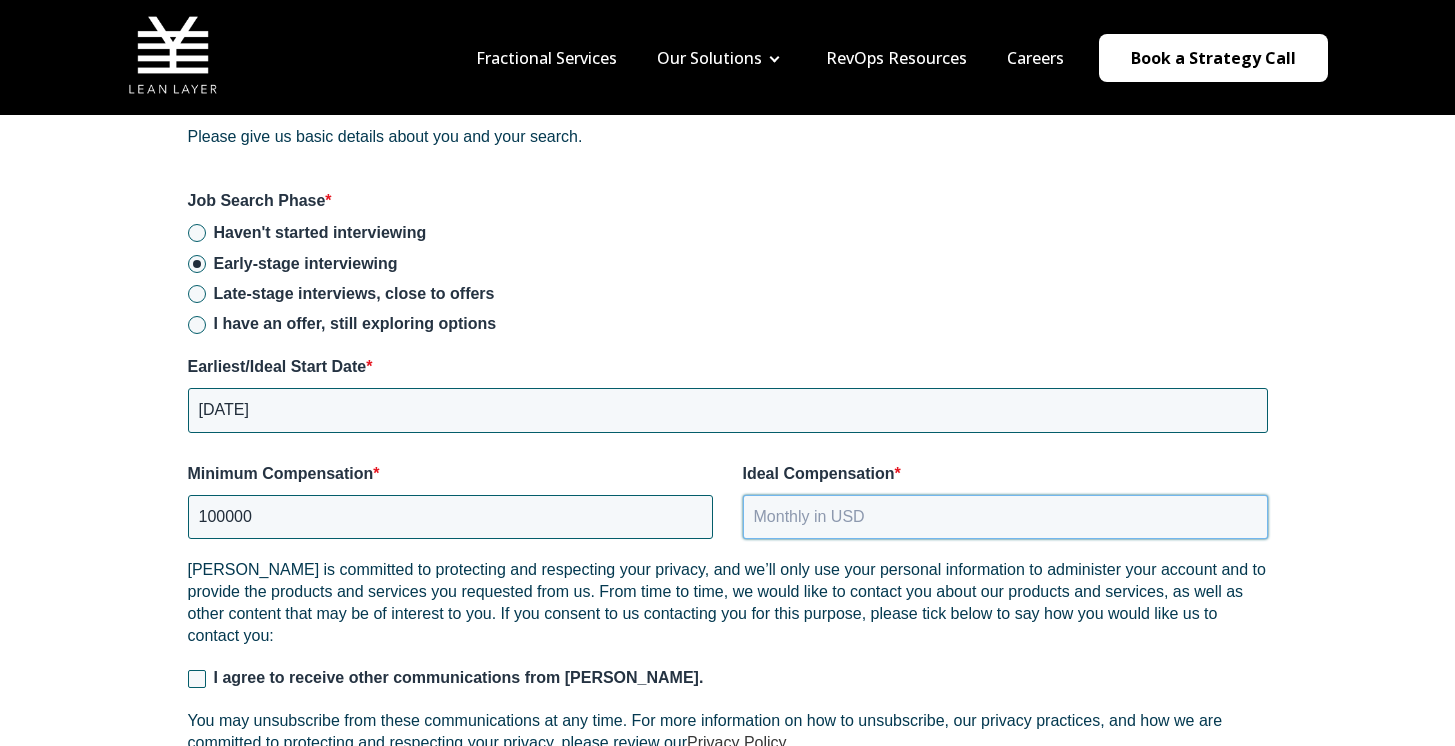 click on "Ideal Compensation *" at bounding box center (1005, 517) 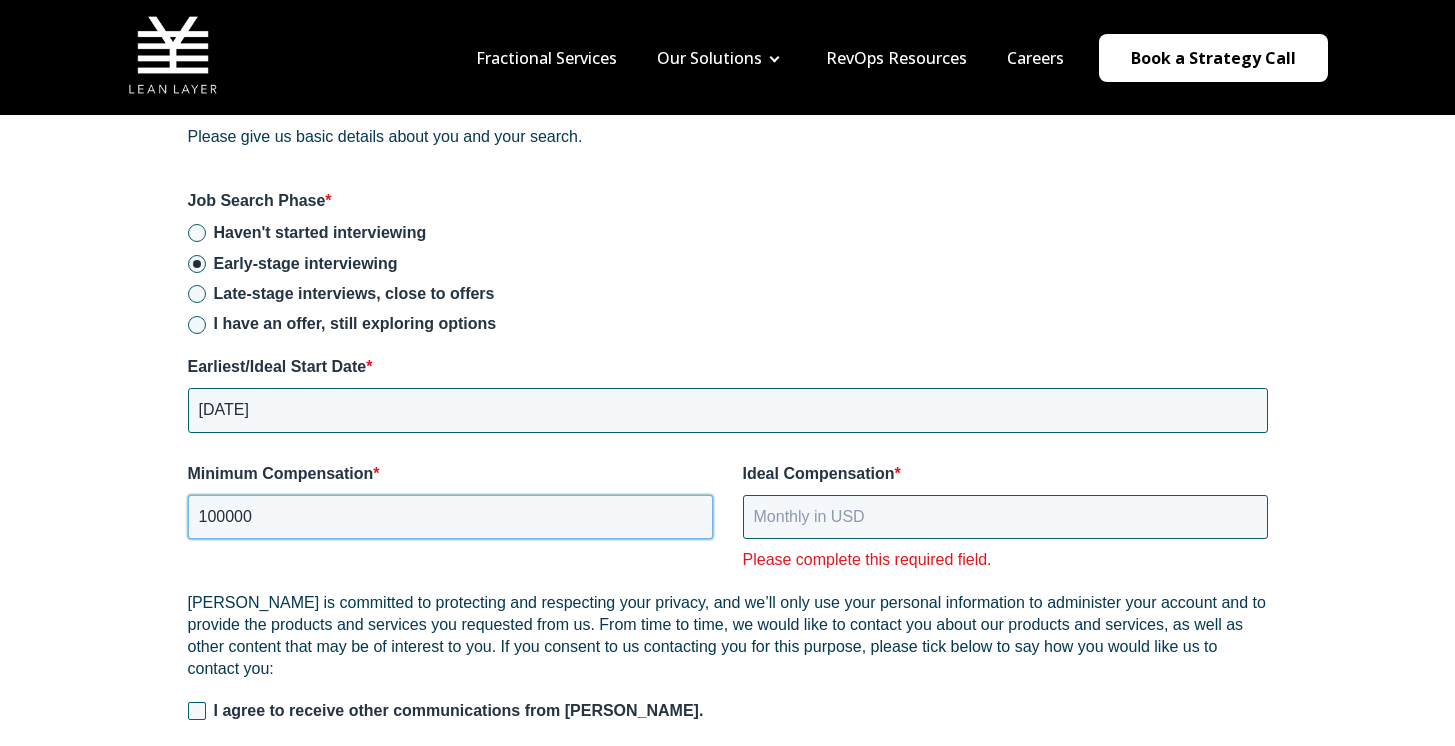 drag, startPoint x: 261, startPoint y: 486, endPoint x: 113, endPoint y: 476, distance: 148.33745 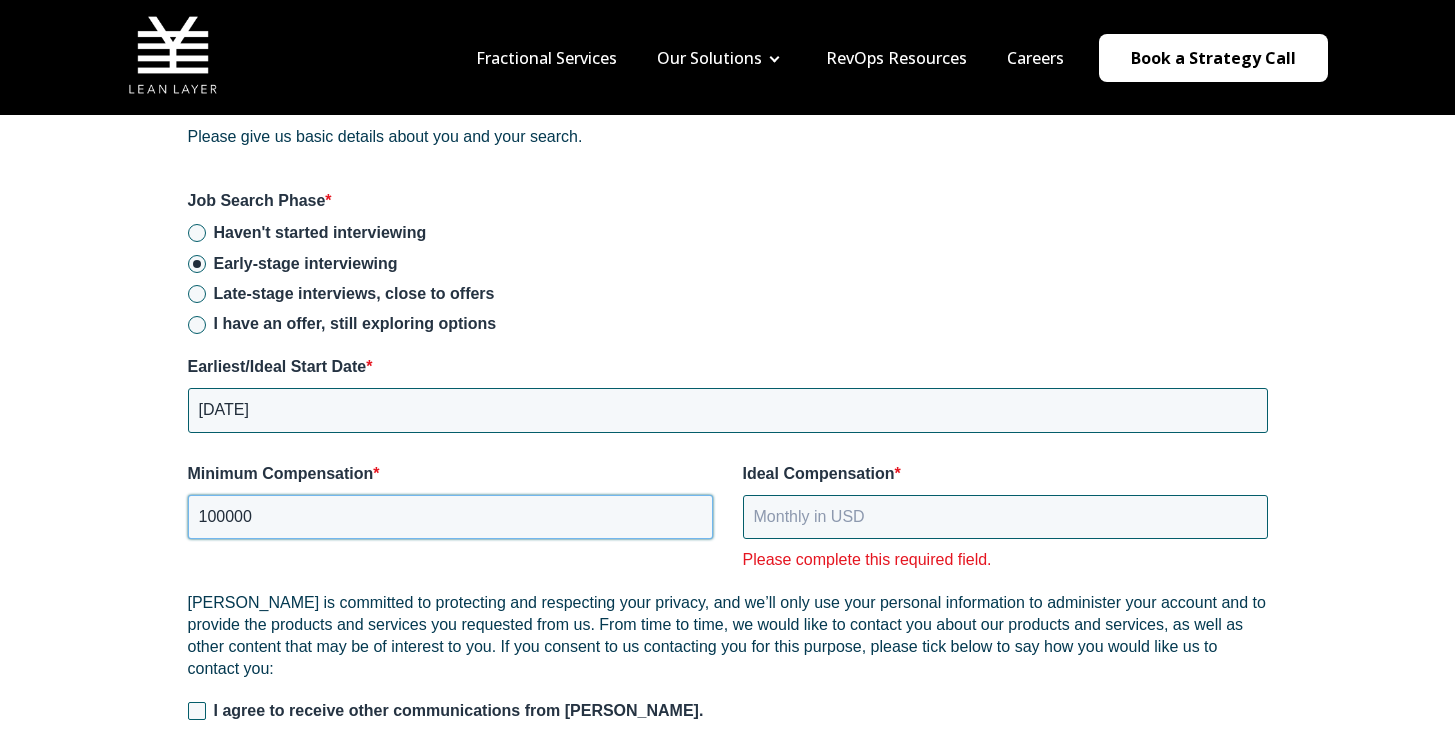 click on "Engagement Manager
Remote (USA)
About Our Team : We like to get our hands dirty. Our day is spent understanding our clients’ businesses as if they were our own. We go above and beyond to solve not only the challenges our clients articulate but also the longer-term needs we anticipate. Our solutions are simple. We find the simplest way of doing things to leave our clients with realistic processes, instrumentation, and know-how that will deliver against their revenue objectives.
Position Overview:  We are seeking a dynamic and experienced professional with a strong background in sales, marketing, and operations to drive impactful results in a collaborative and fast-paced environment. This role will involve leveraging your expertise in CRM systems, project management, and data analysis to lead teams, engage with clients, and optimize workflows.
Qualifications
Experience and Technical Skills
Collaboration and Team Leadership" at bounding box center (727, -498) 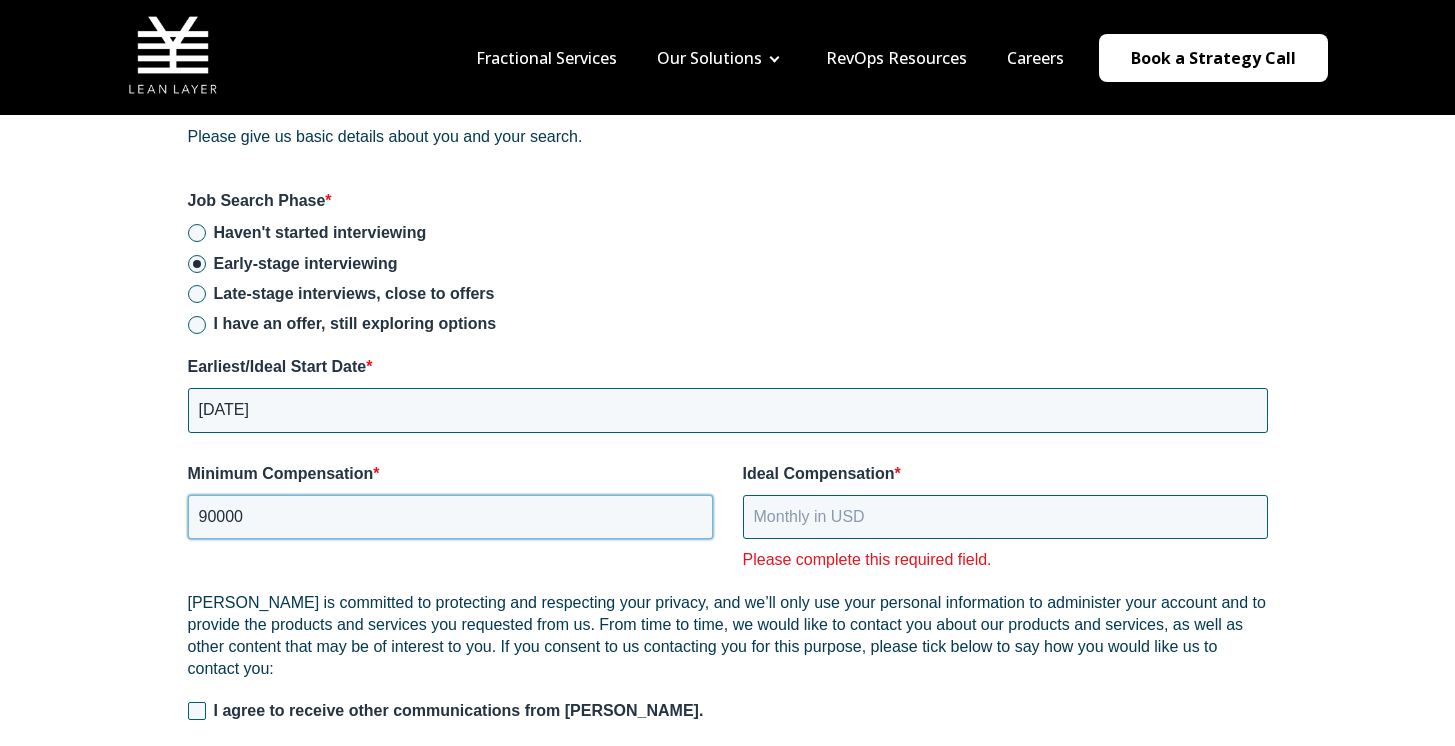 type on "90000" 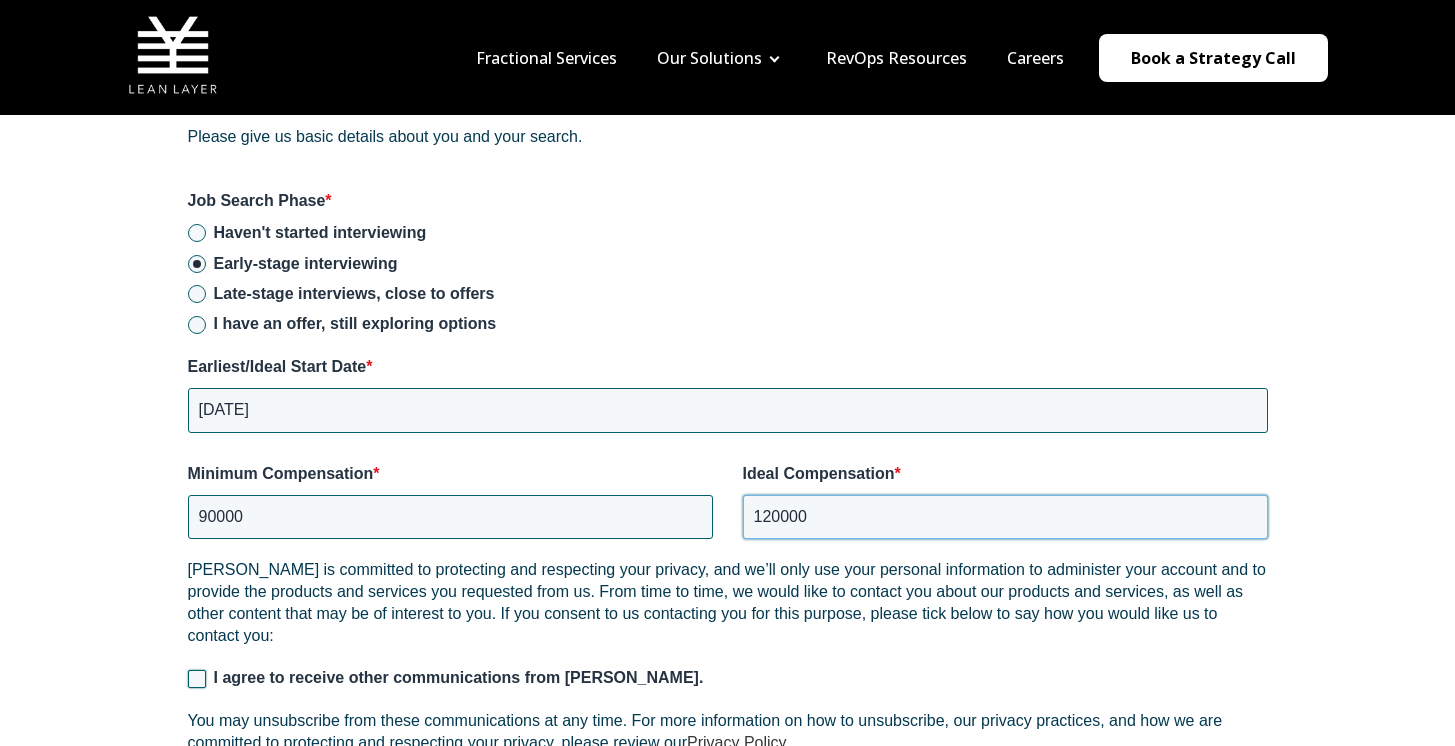 type on "120000" 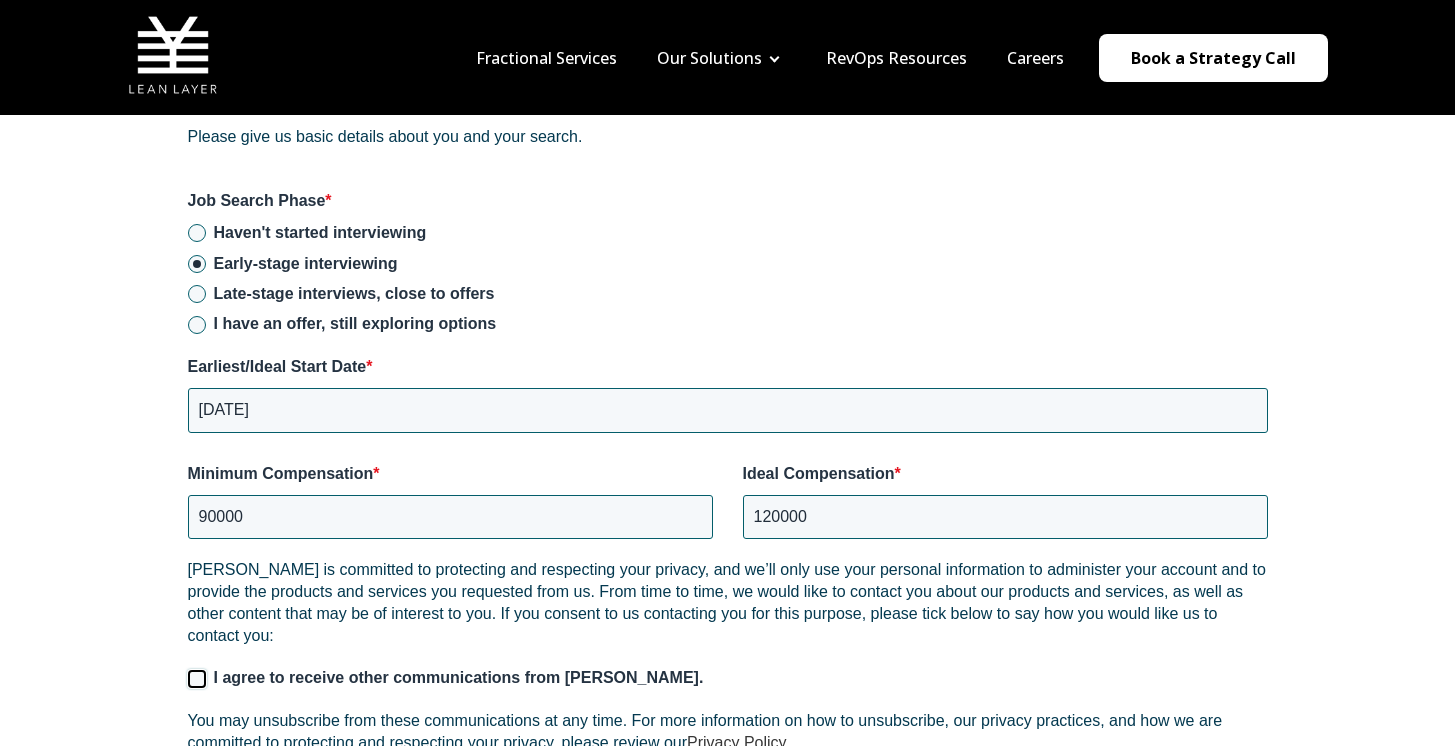 click on "I agree to receive other communications from [PERSON_NAME]." at bounding box center [197, 679] 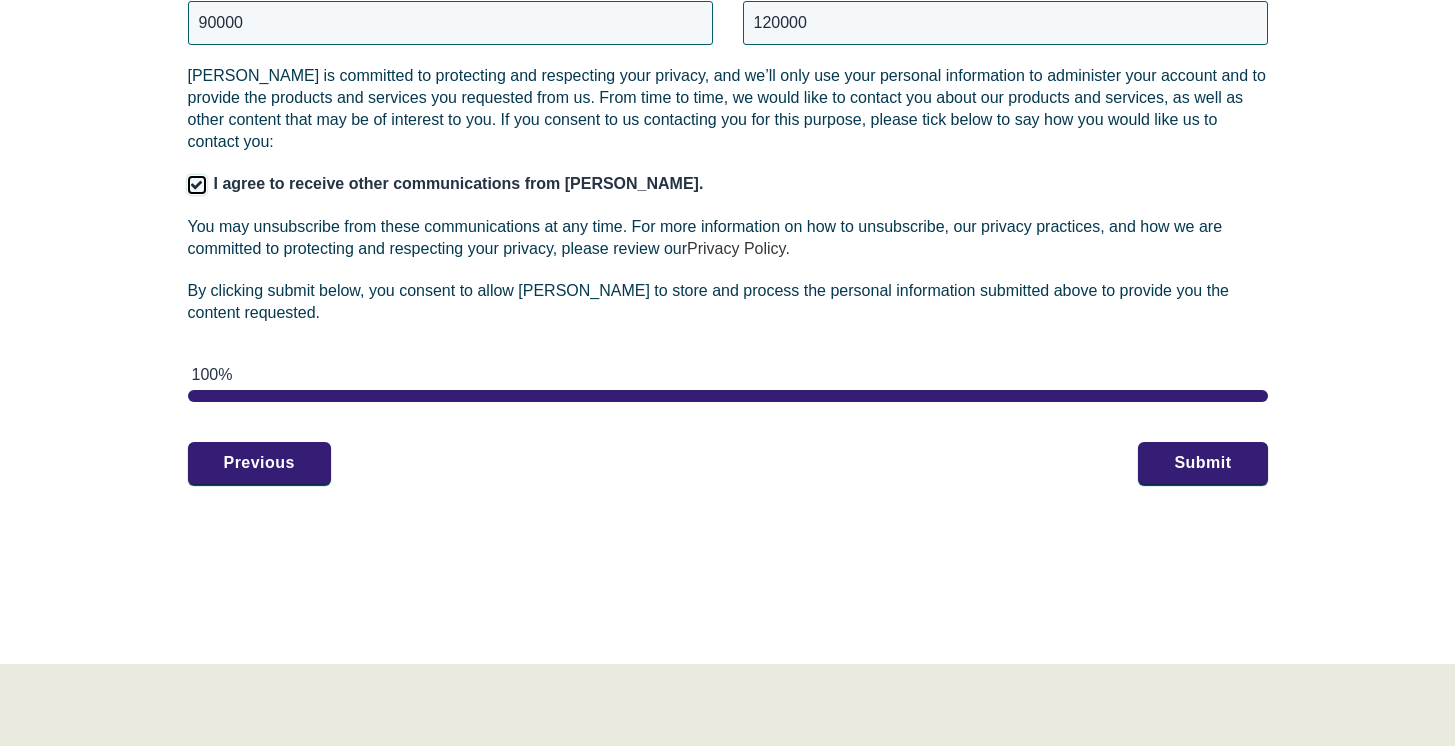 scroll, scrollTop: 3094, scrollLeft: 0, axis: vertical 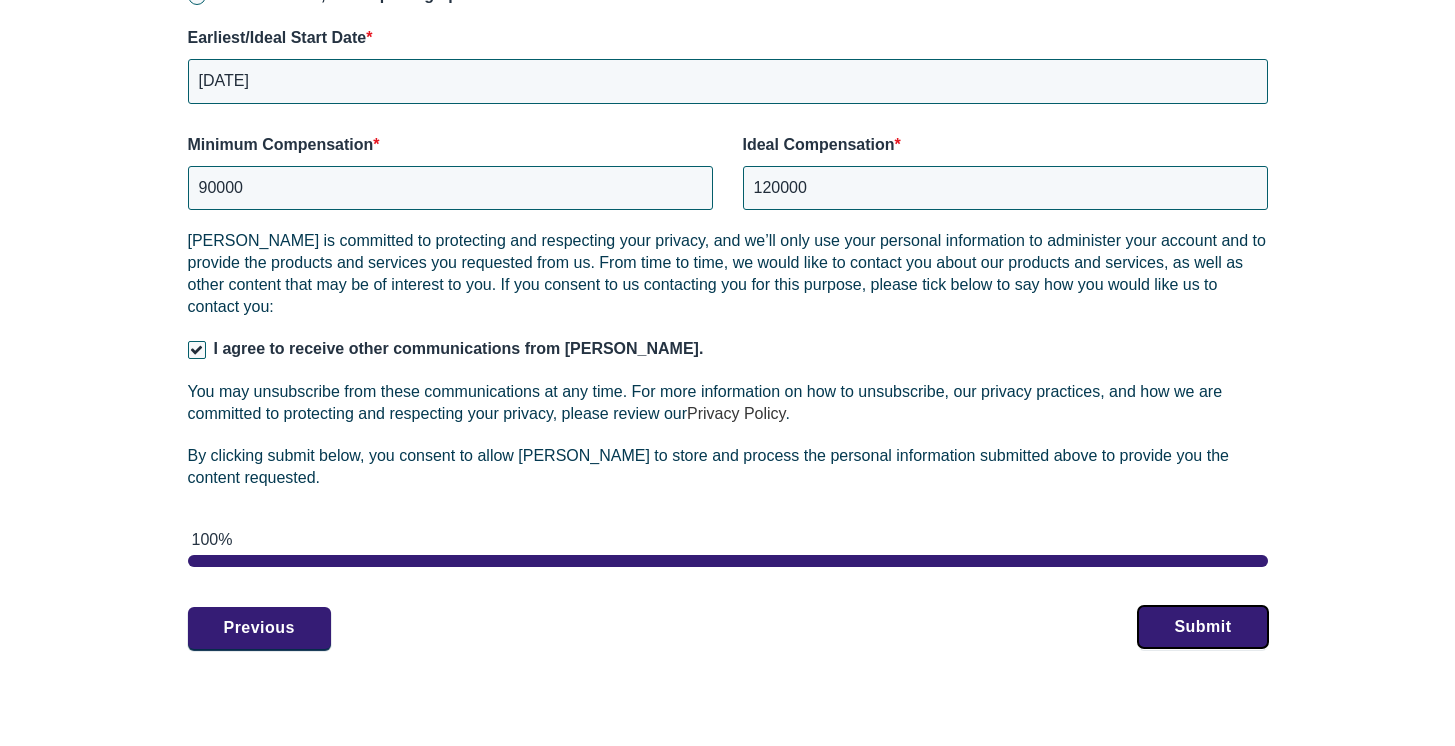 click on "Submit" at bounding box center [1202, 627] 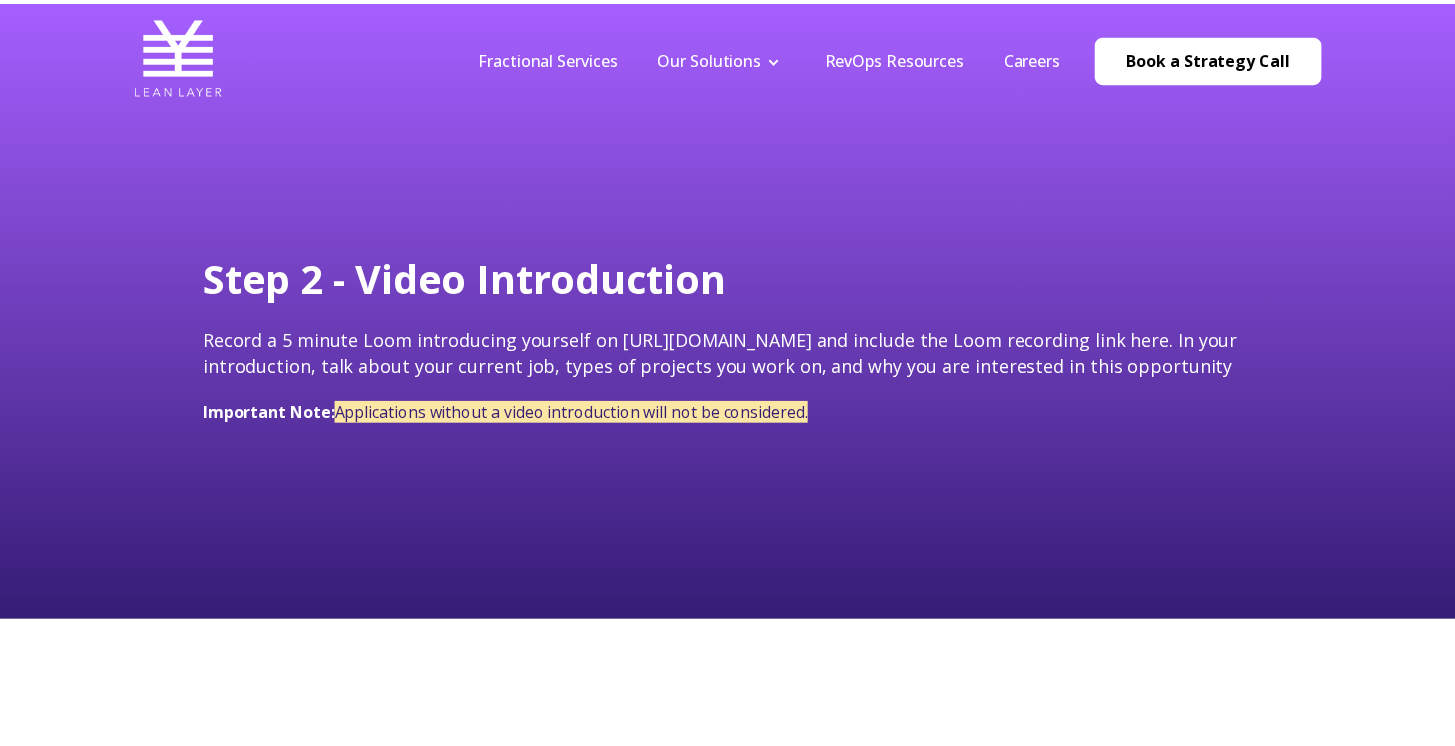 scroll, scrollTop: 0, scrollLeft: 0, axis: both 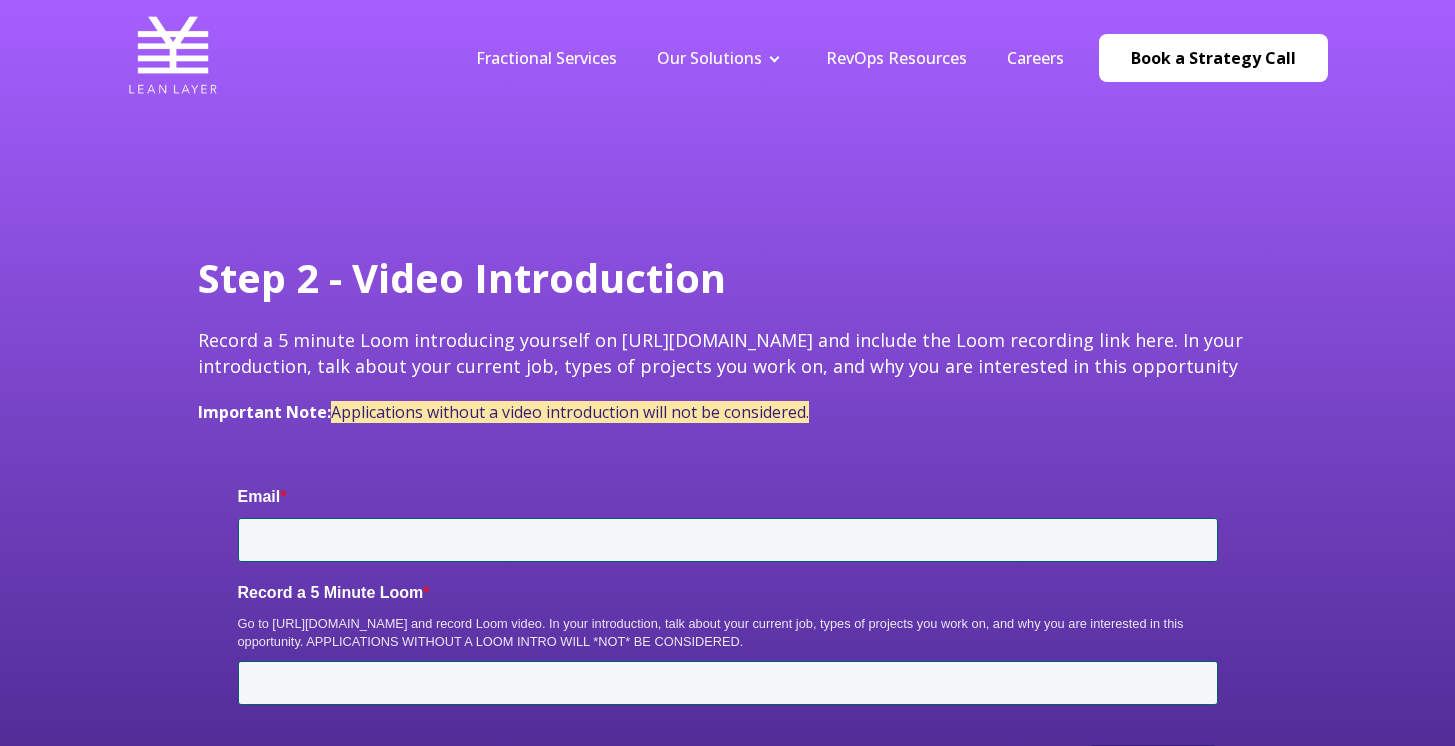 type on "[EMAIL_ADDRESS][DOMAIN_NAME]" 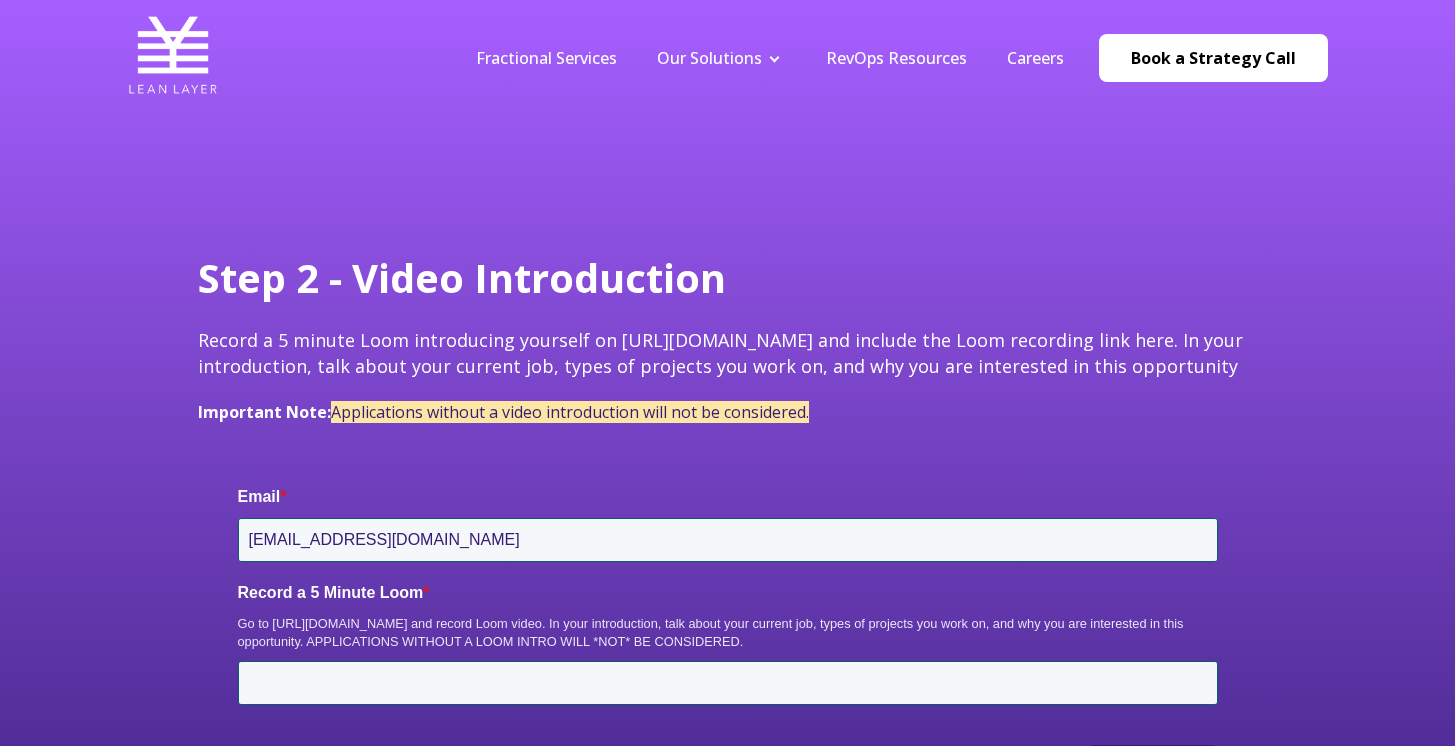 scroll, scrollTop: 0, scrollLeft: 0, axis: both 